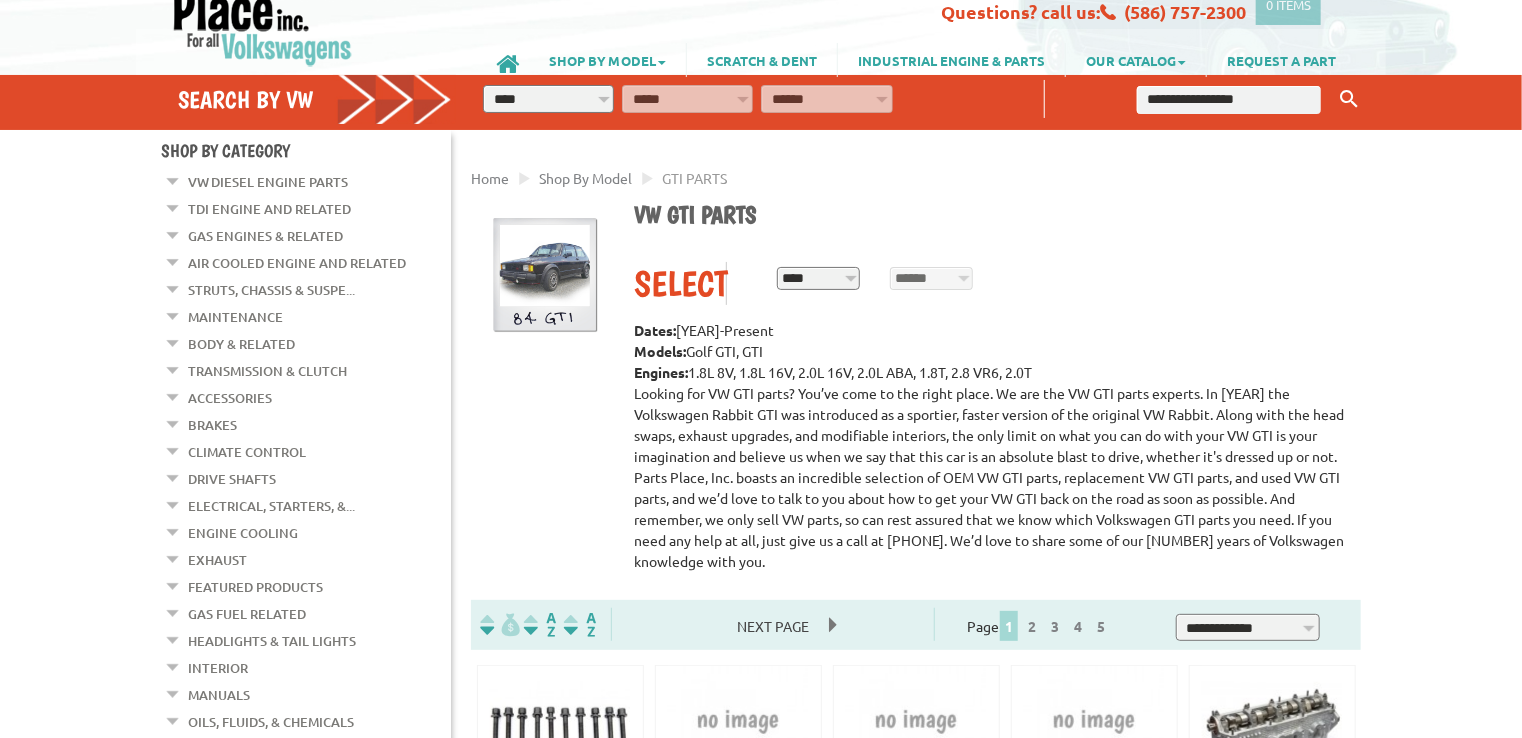 scroll, scrollTop: 0, scrollLeft: 0, axis: both 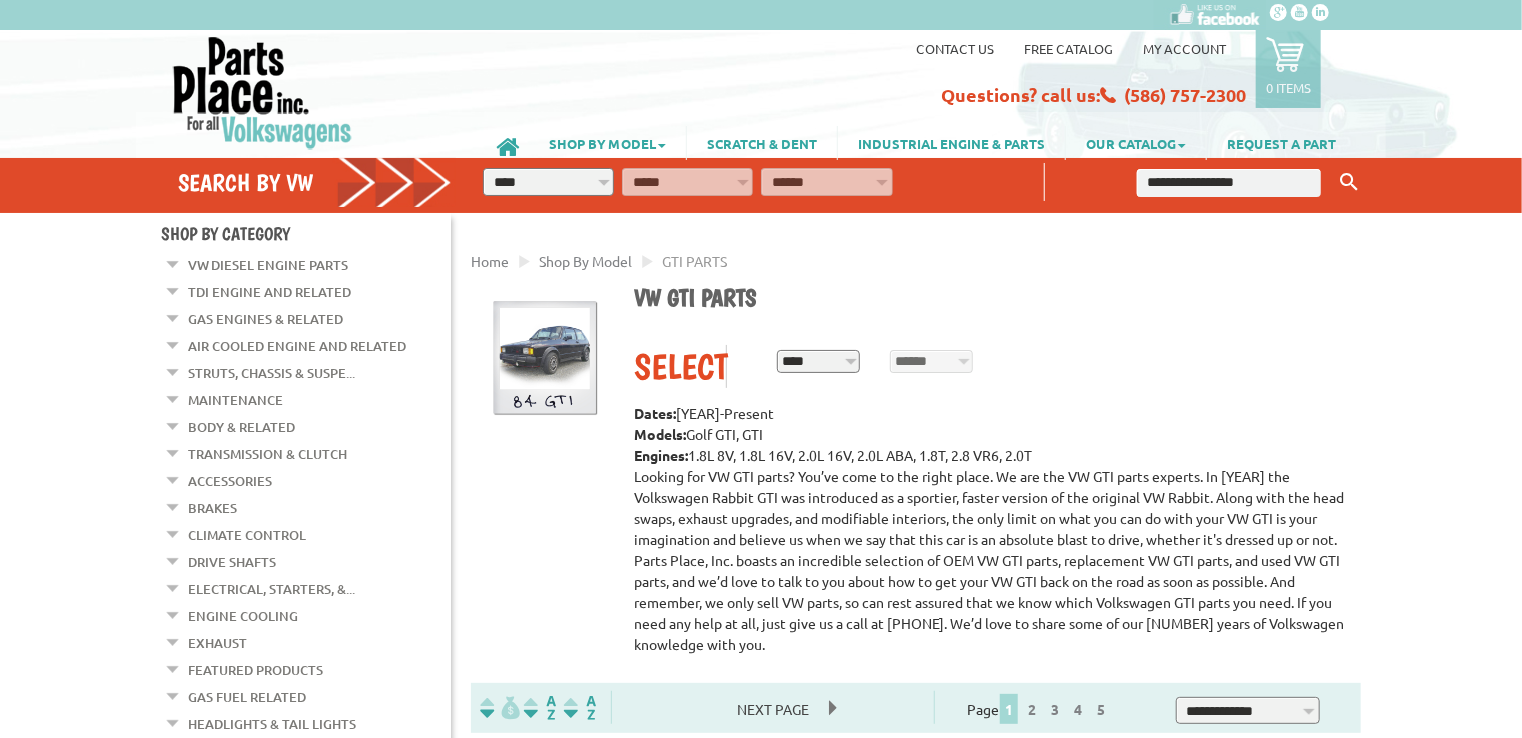 click on "**********" at bounding box center (548, 182) 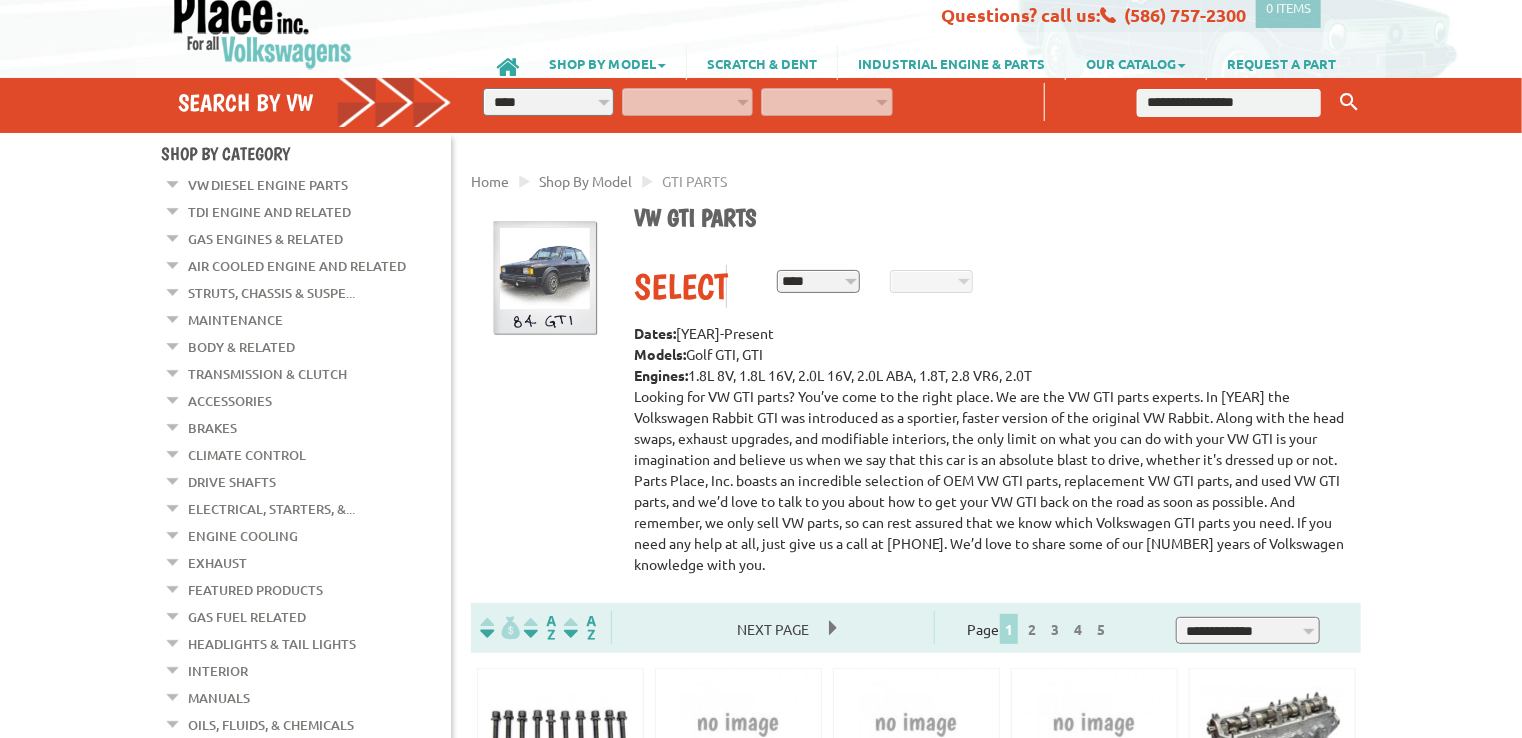 scroll, scrollTop: 0, scrollLeft: 0, axis: both 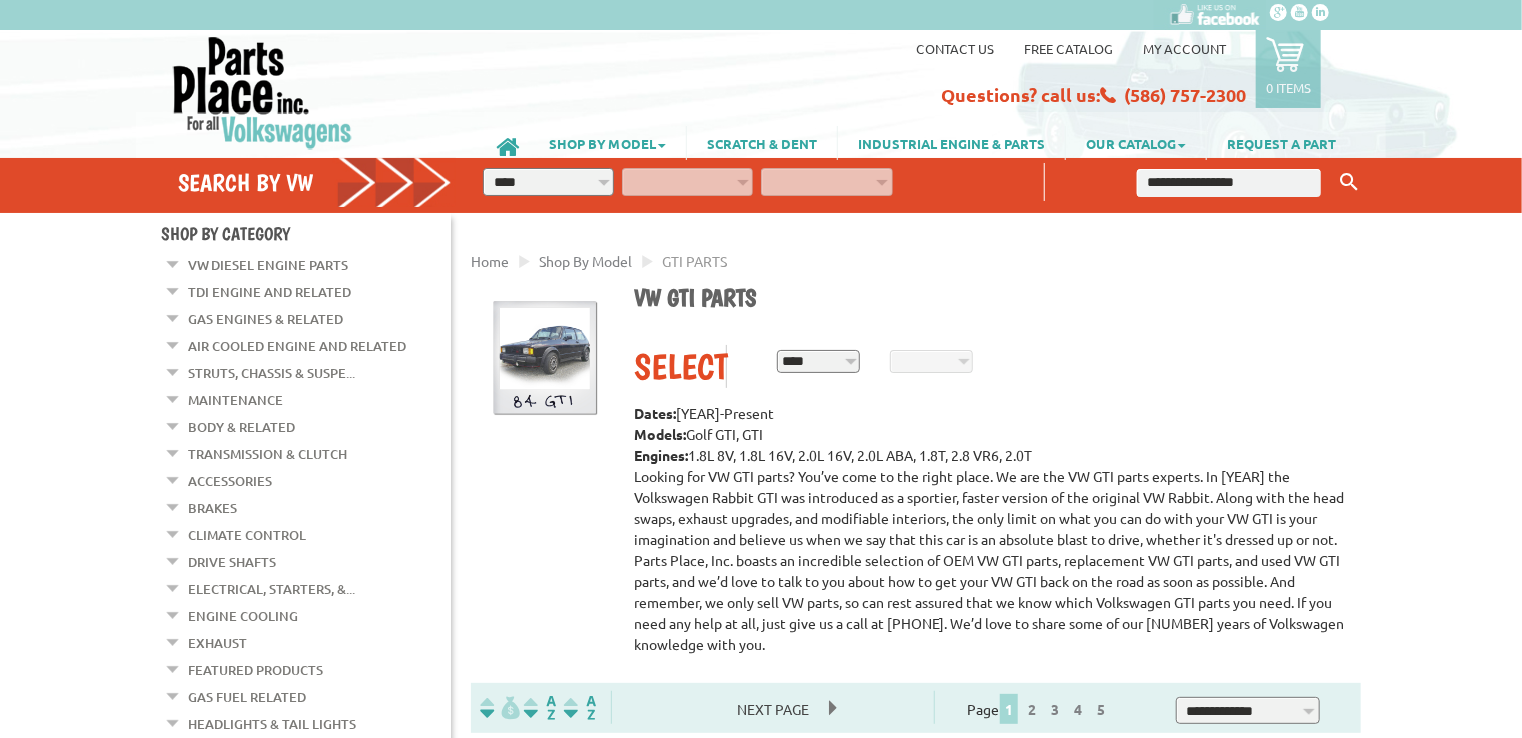 click on "**********" at bounding box center (818, 362) 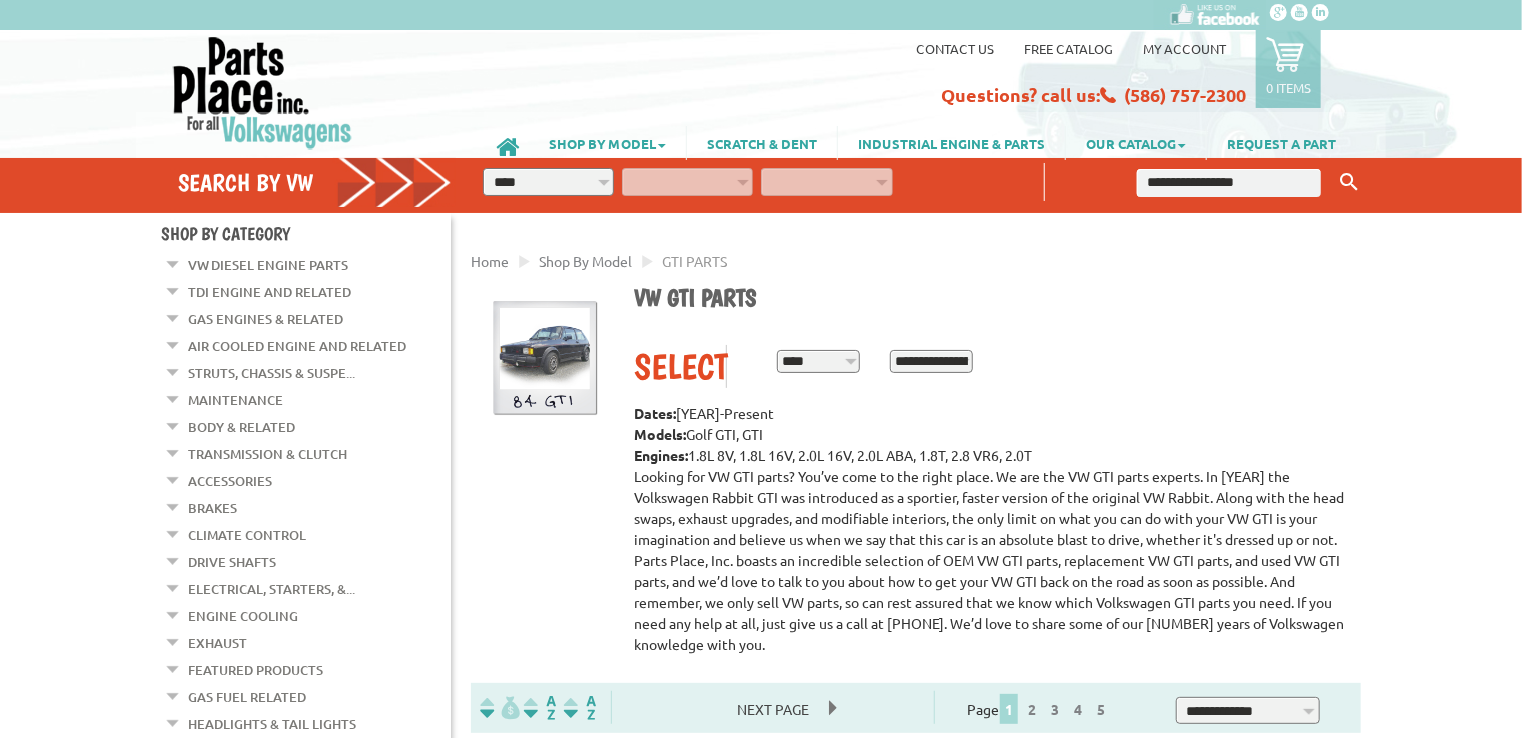 click on "**********" at bounding box center (818, 362) 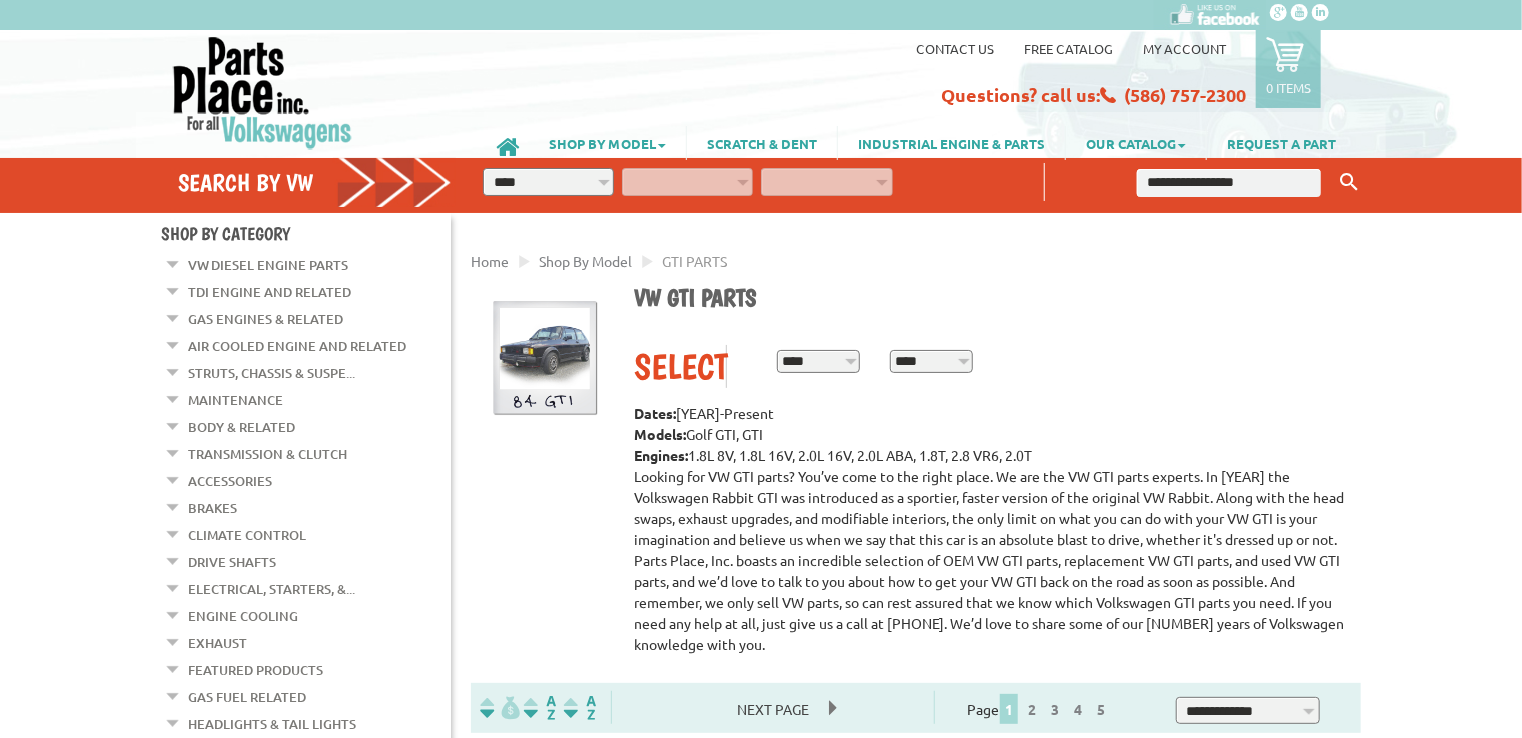 click on "**********" at bounding box center (931, 362) 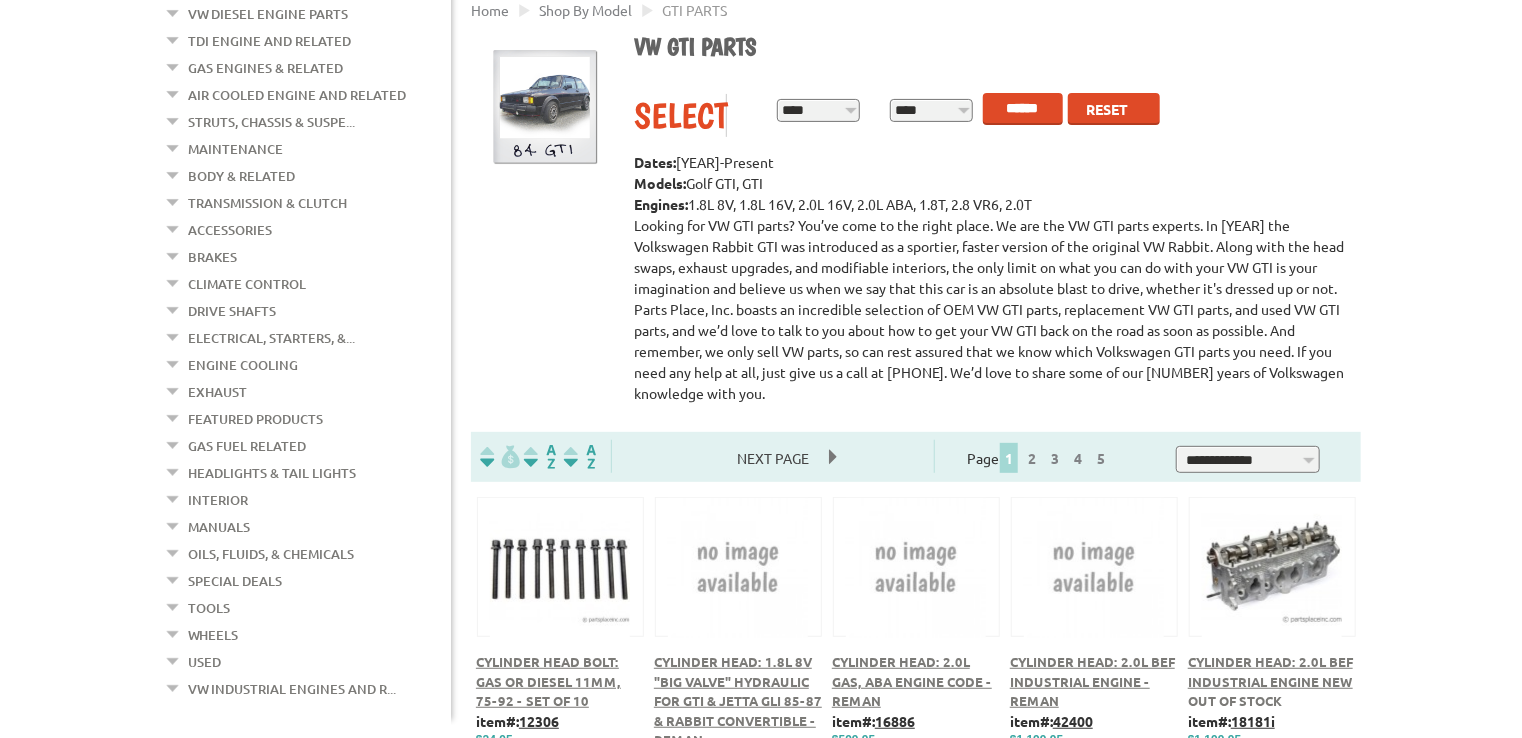 scroll, scrollTop: 300, scrollLeft: 0, axis: vertical 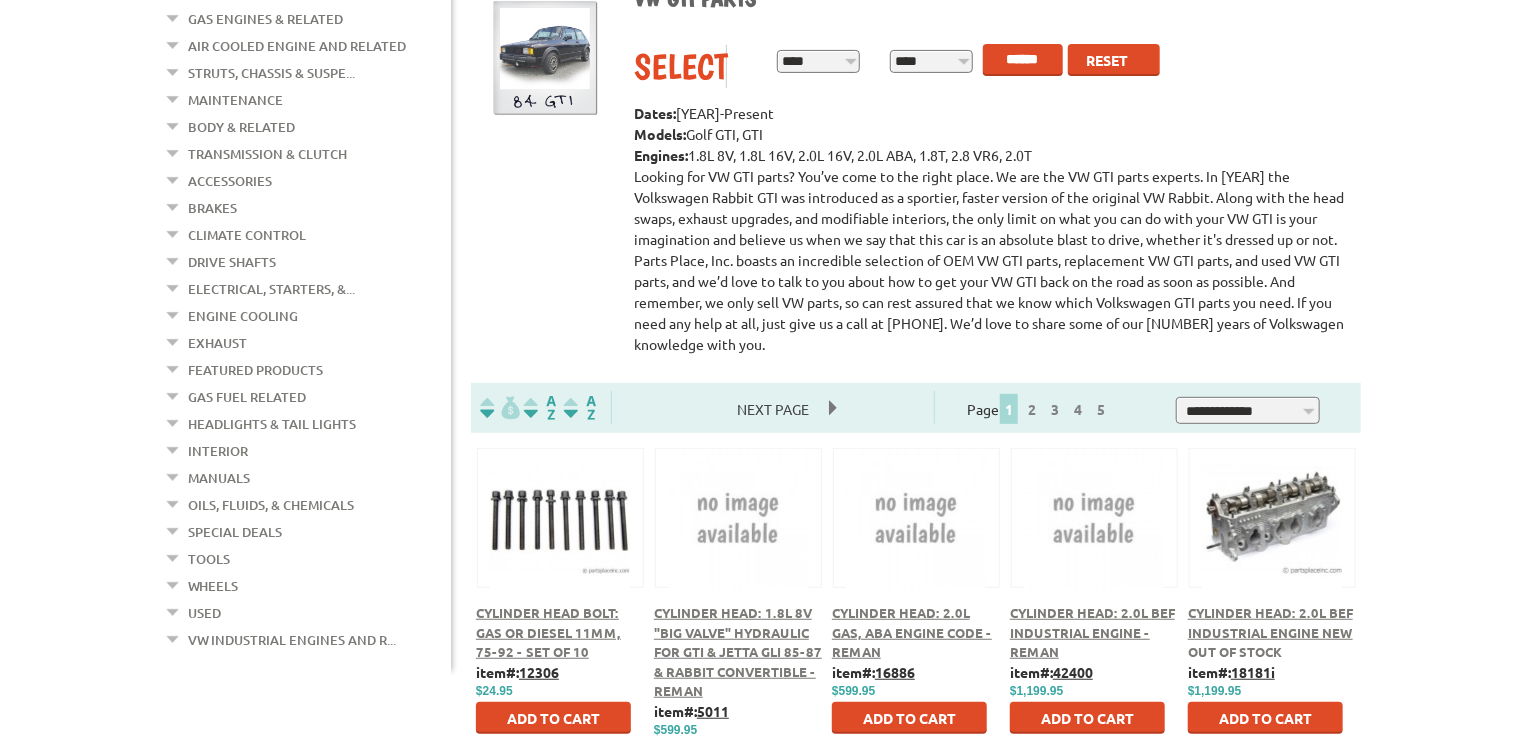 click on "******" at bounding box center [1023, 60] 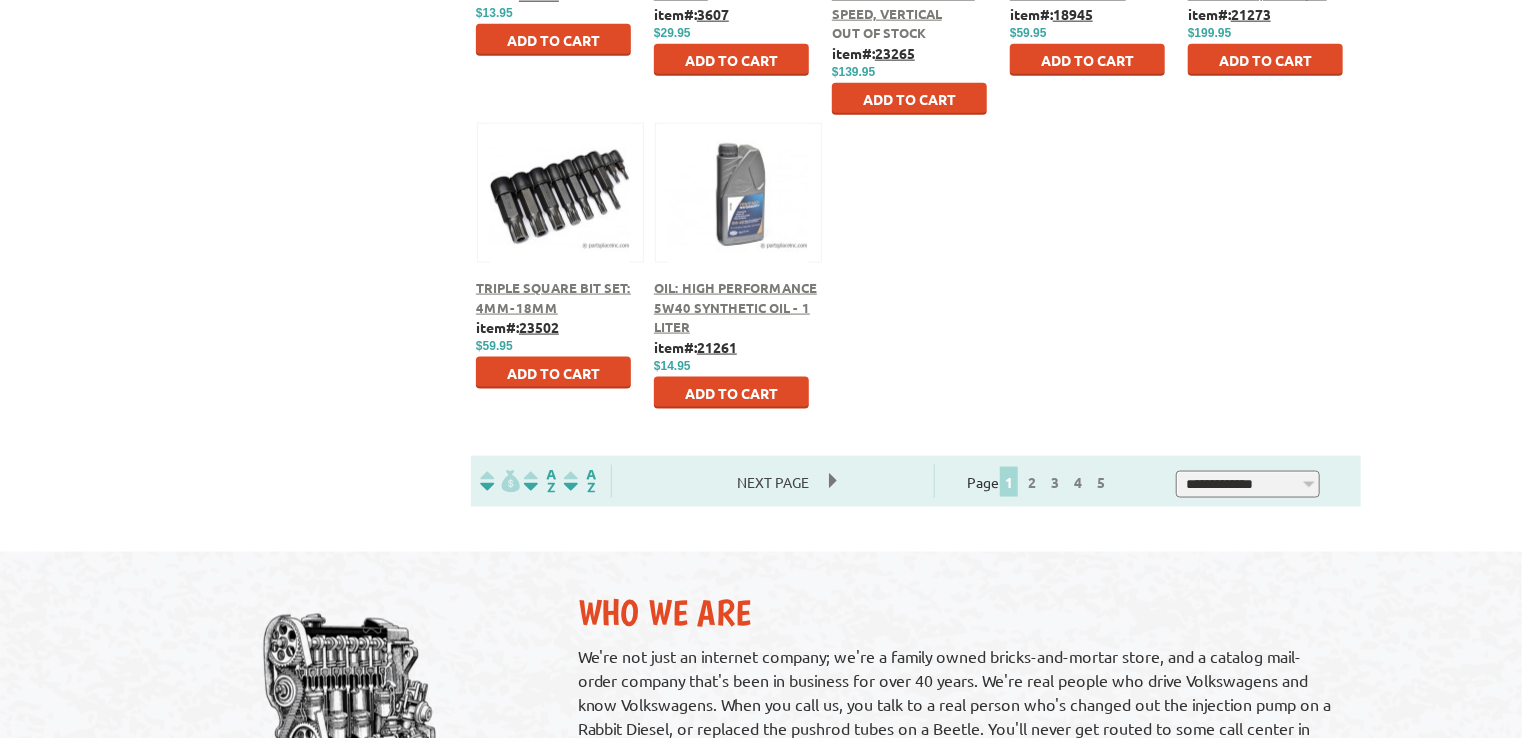 scroll, scrollTop: 1300, scrollLeft: 0, axis: vertical 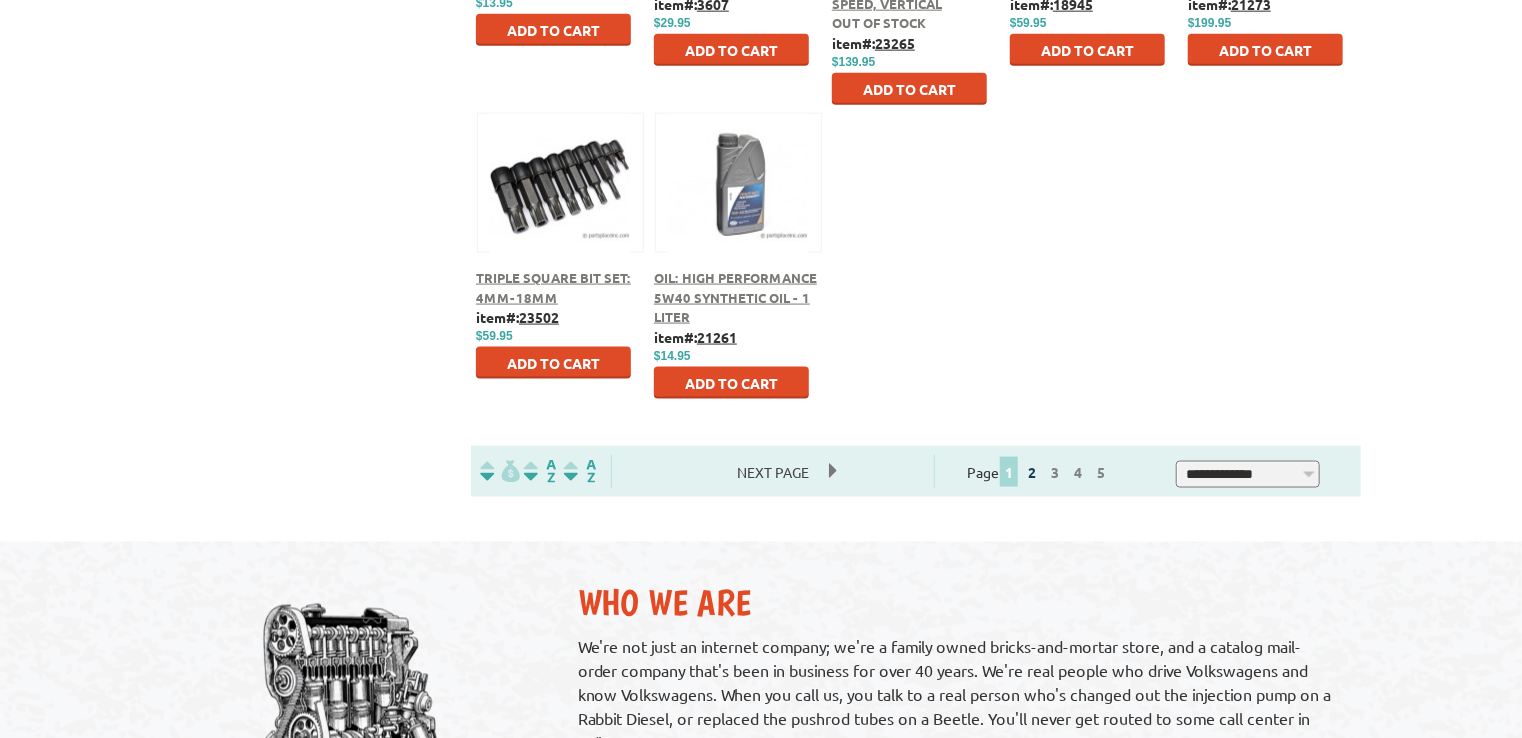 click on "2" at bounding box center [1032, 472] 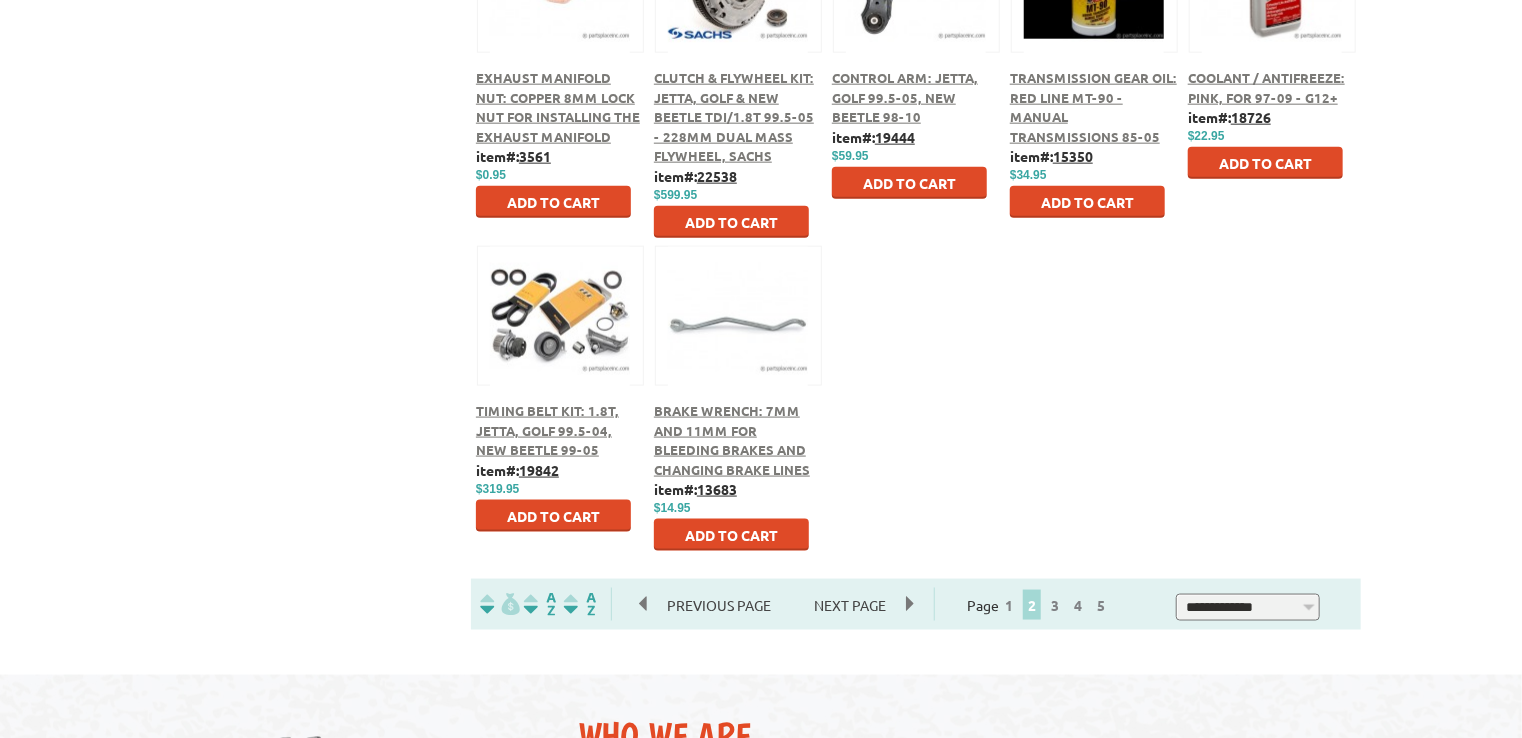 scroll, scrollTop: 1200, scrollLeft: 0, axis: vertical 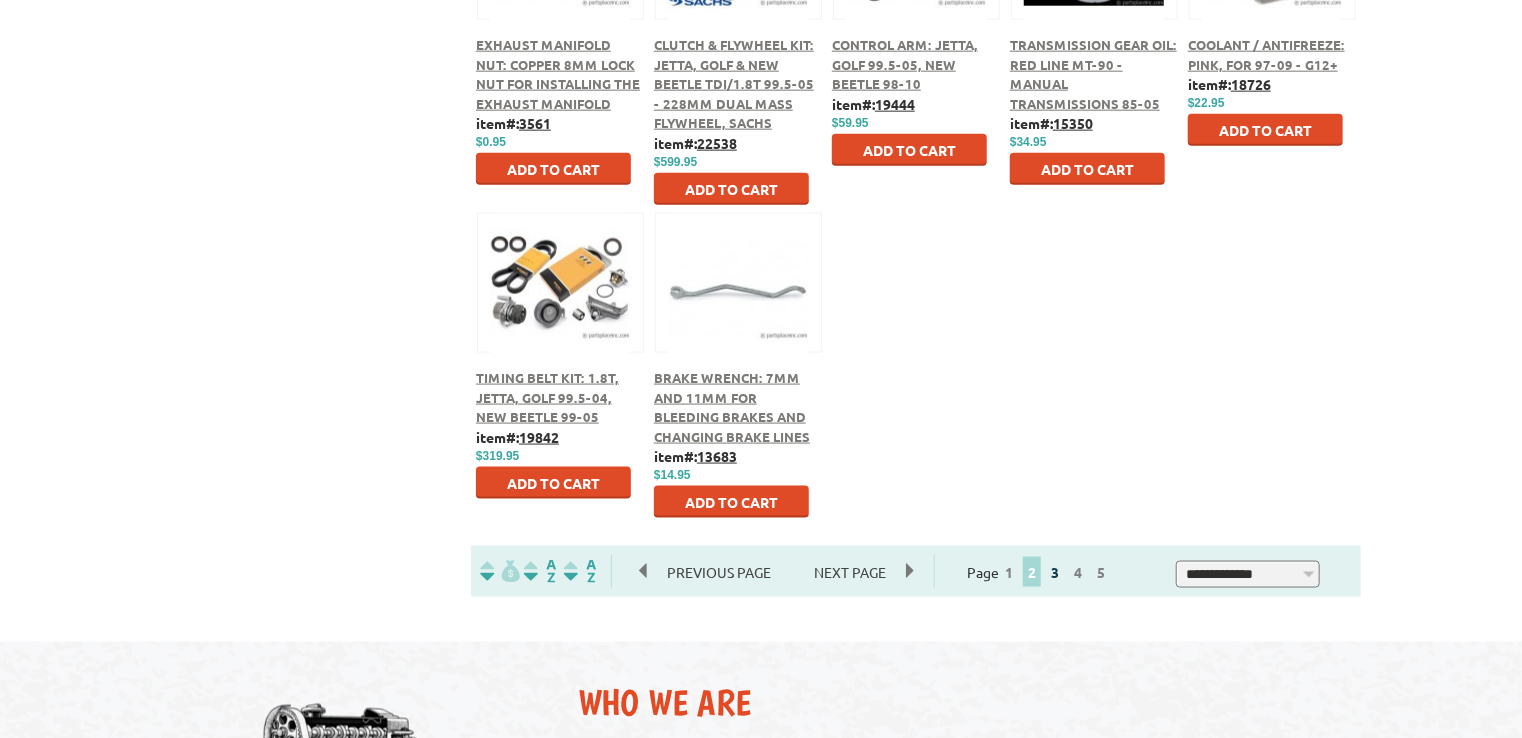 click on "3" at bounding box center (1055, 572) 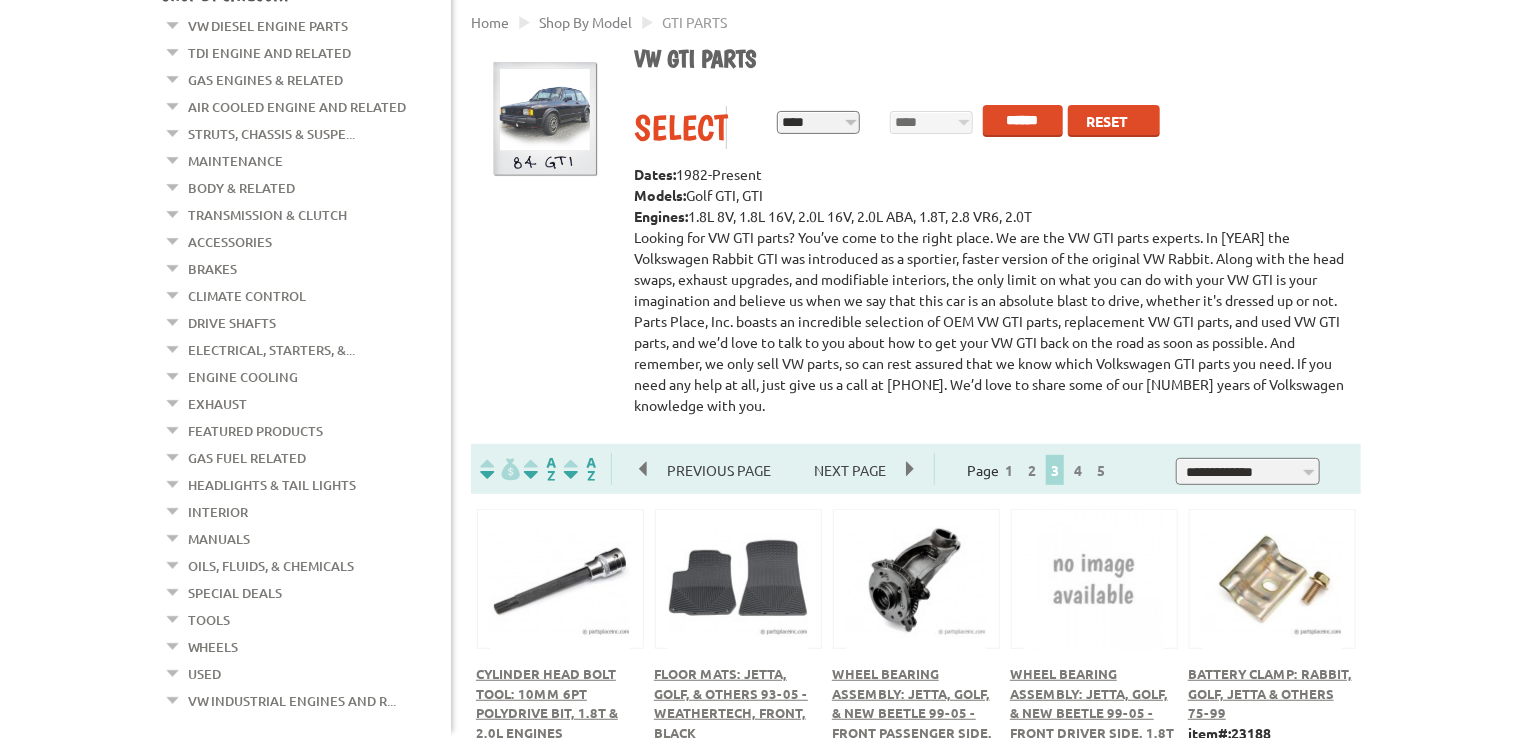 scroll, scrollTop: 300, scrollLeft: 0, axis: vertical 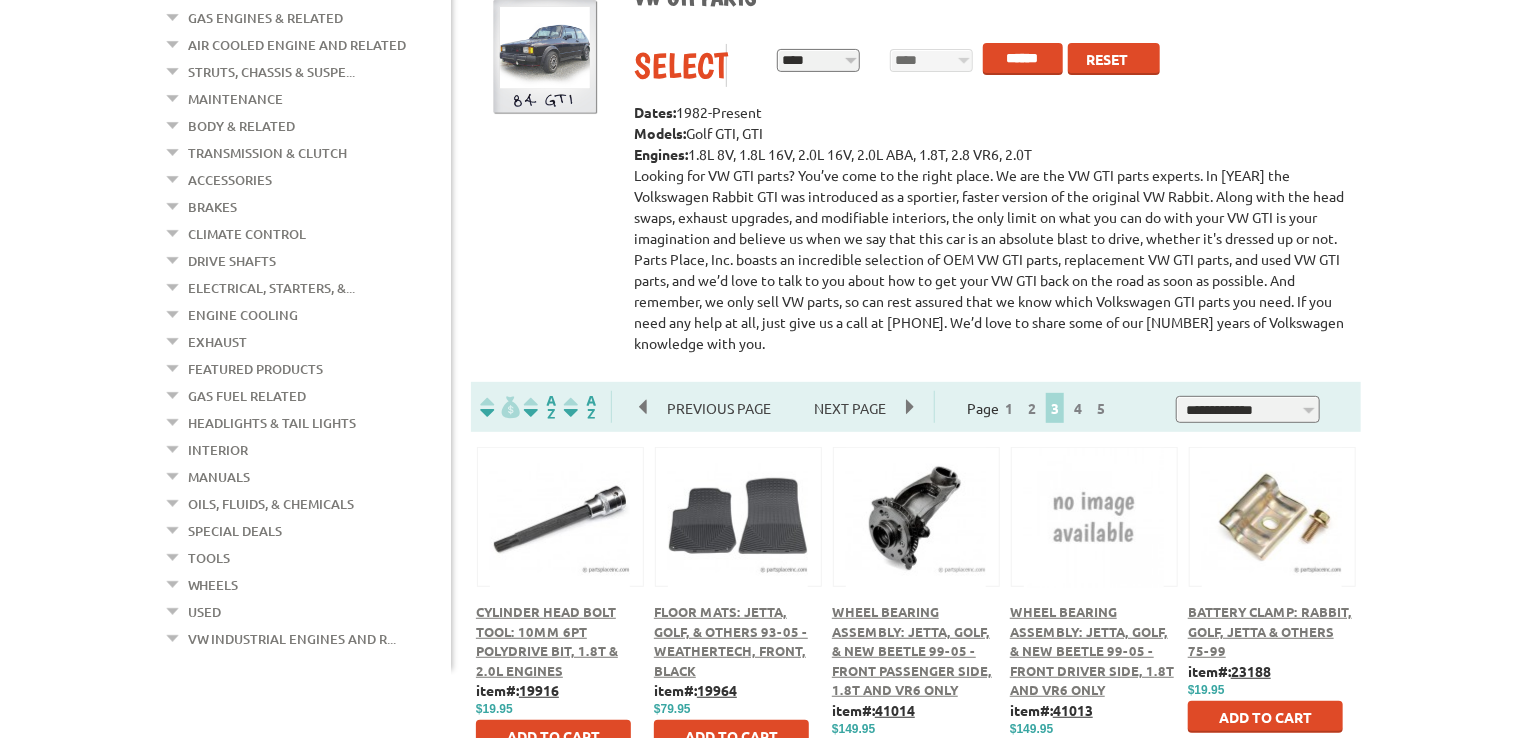 click on "Body & Related" at bounding box center [241, 126] 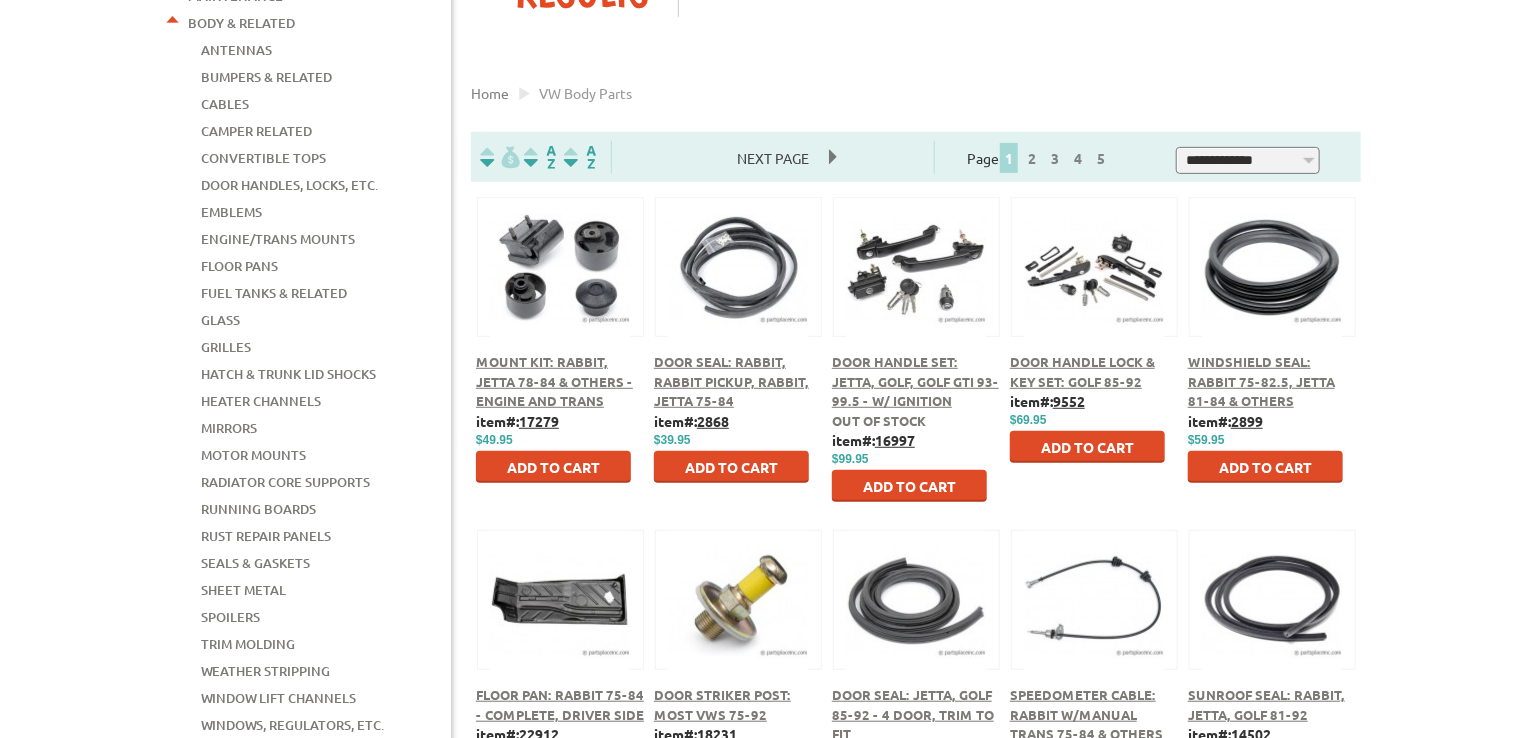 scroll, scrollTop: 400, scrollLeft: 0, axis: vertical 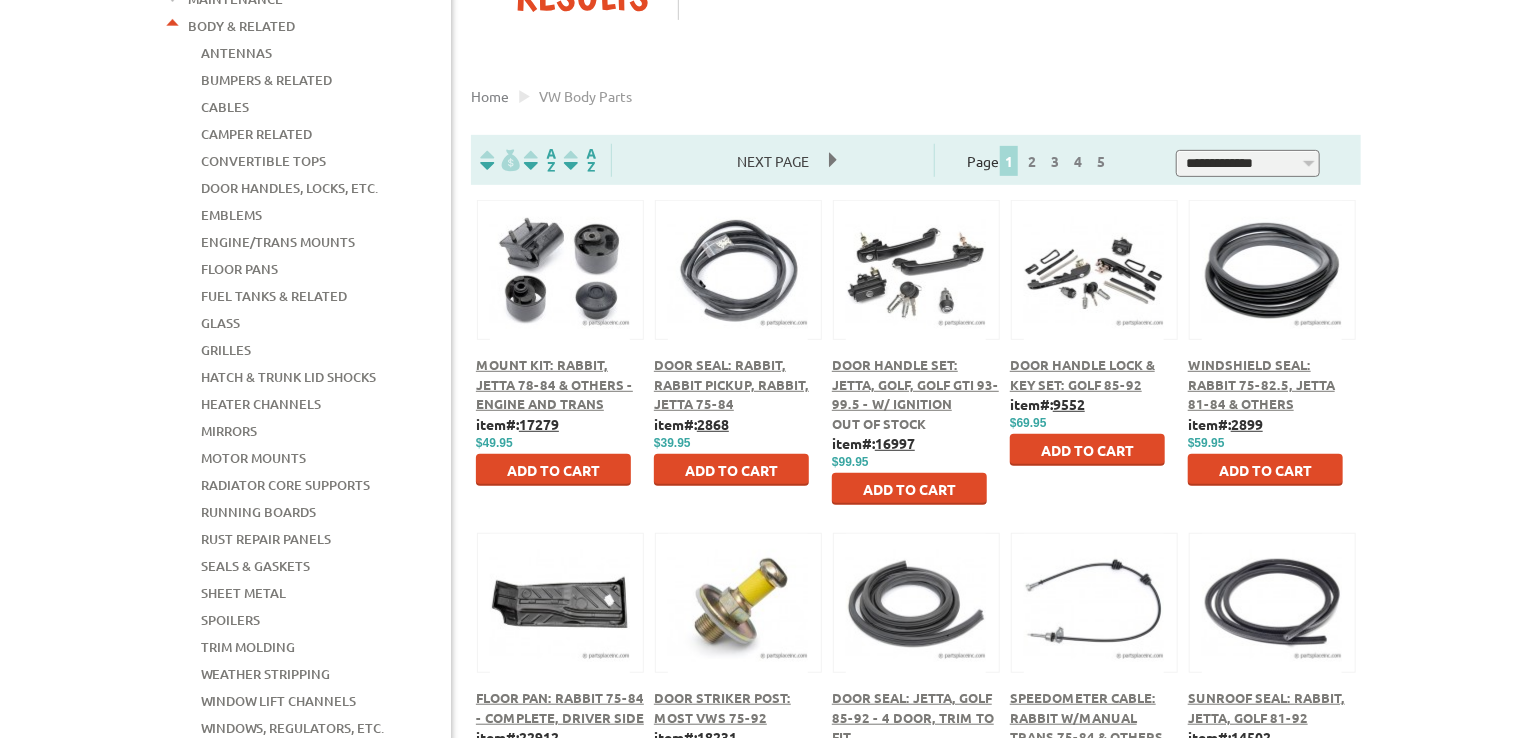 click on "Bumpers & Related" at bounding box center (266, 80) 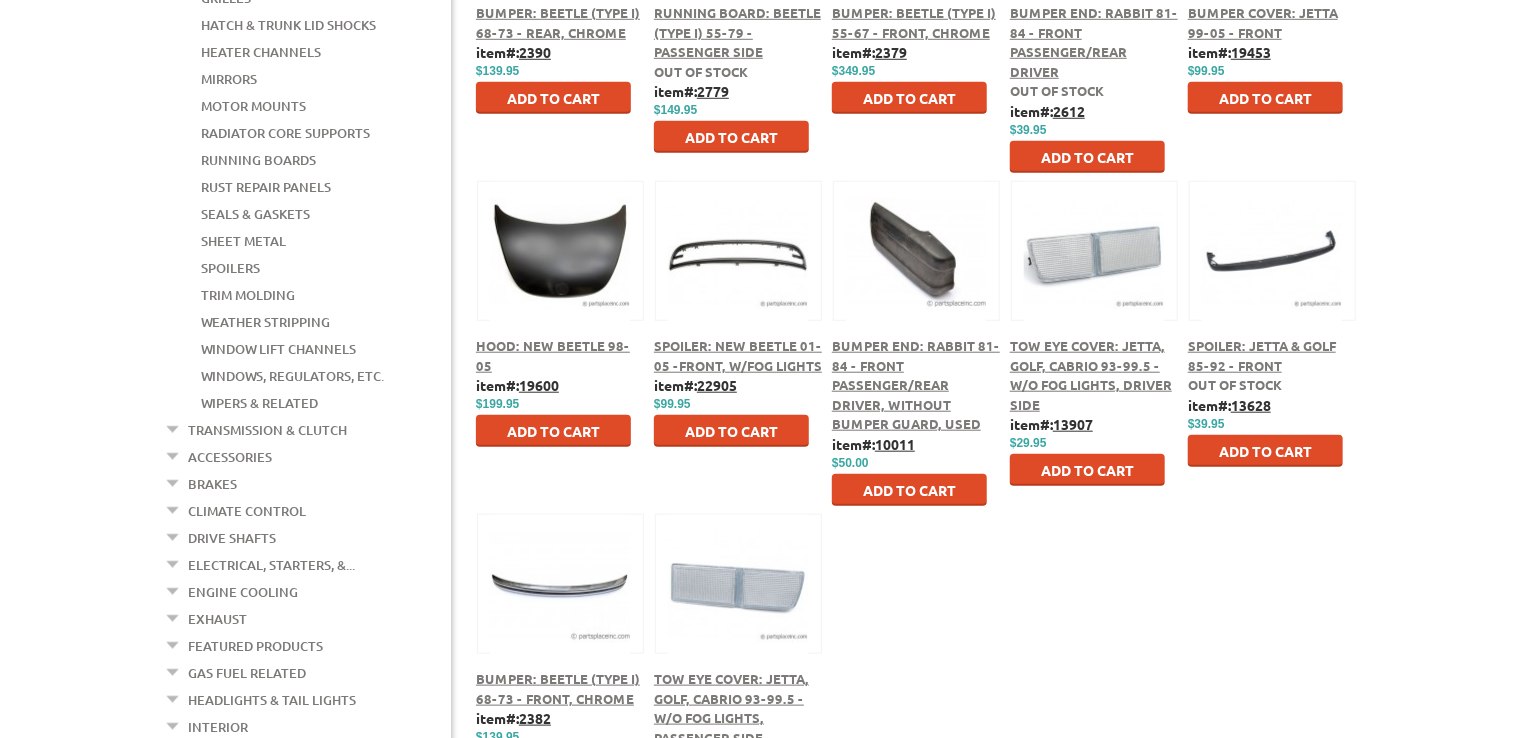 scroll, scrollTop: 800, scrollLeft: 0, axis: vertical 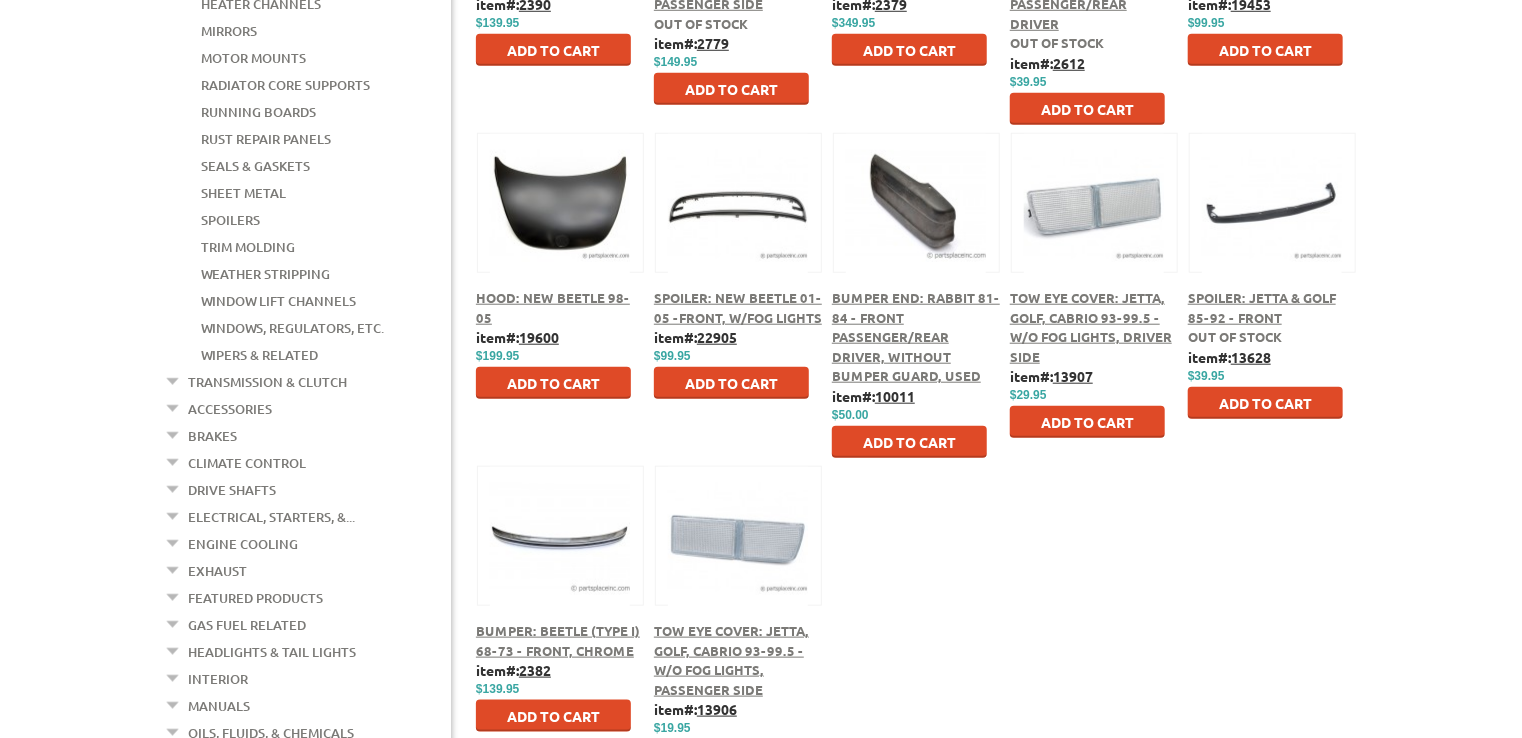 click on "Accessories" at bounding box center [230, 409] 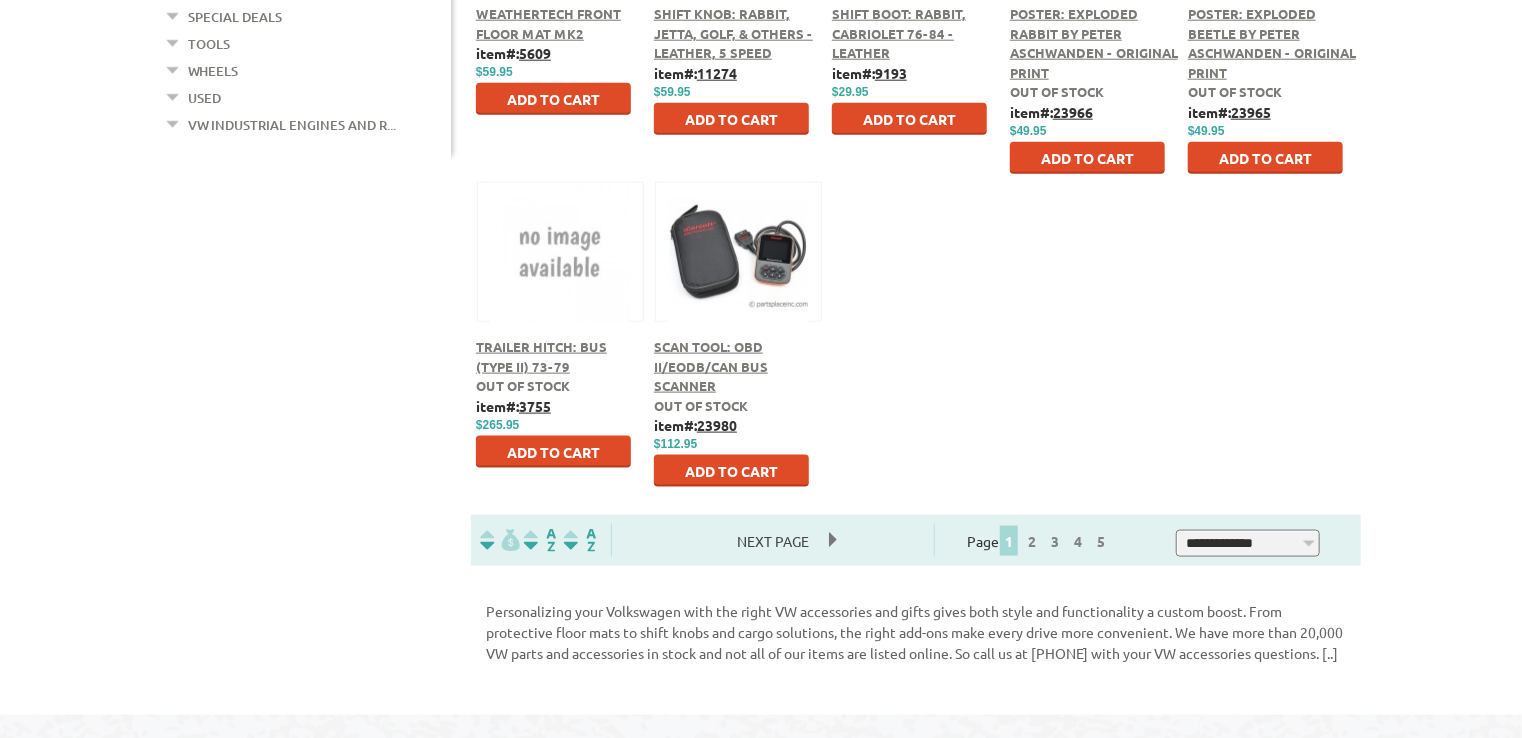 scroll, scrollTop: 1200, scrollLeft: 0, axis: vertical 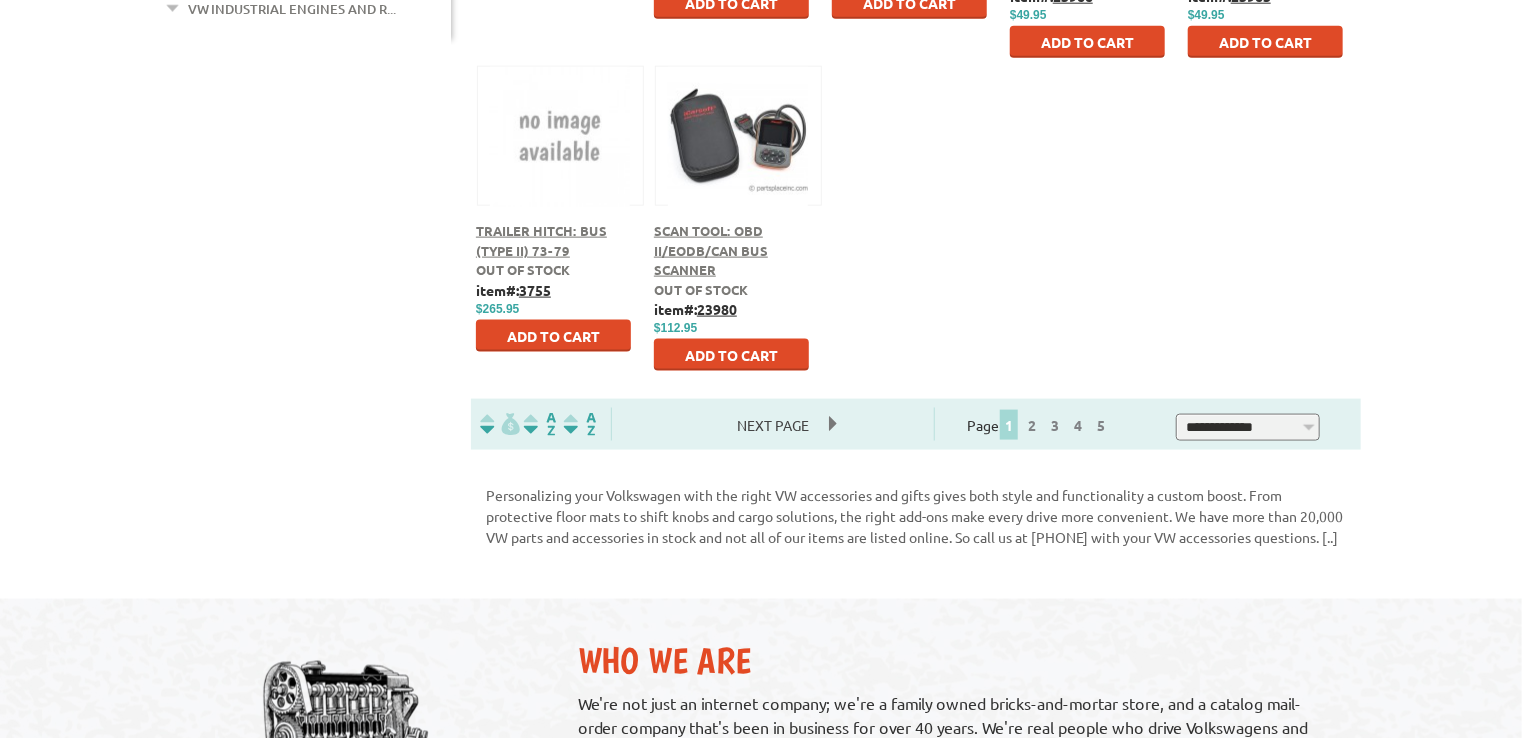click on "Next Page" at bounding box center (773, 425) 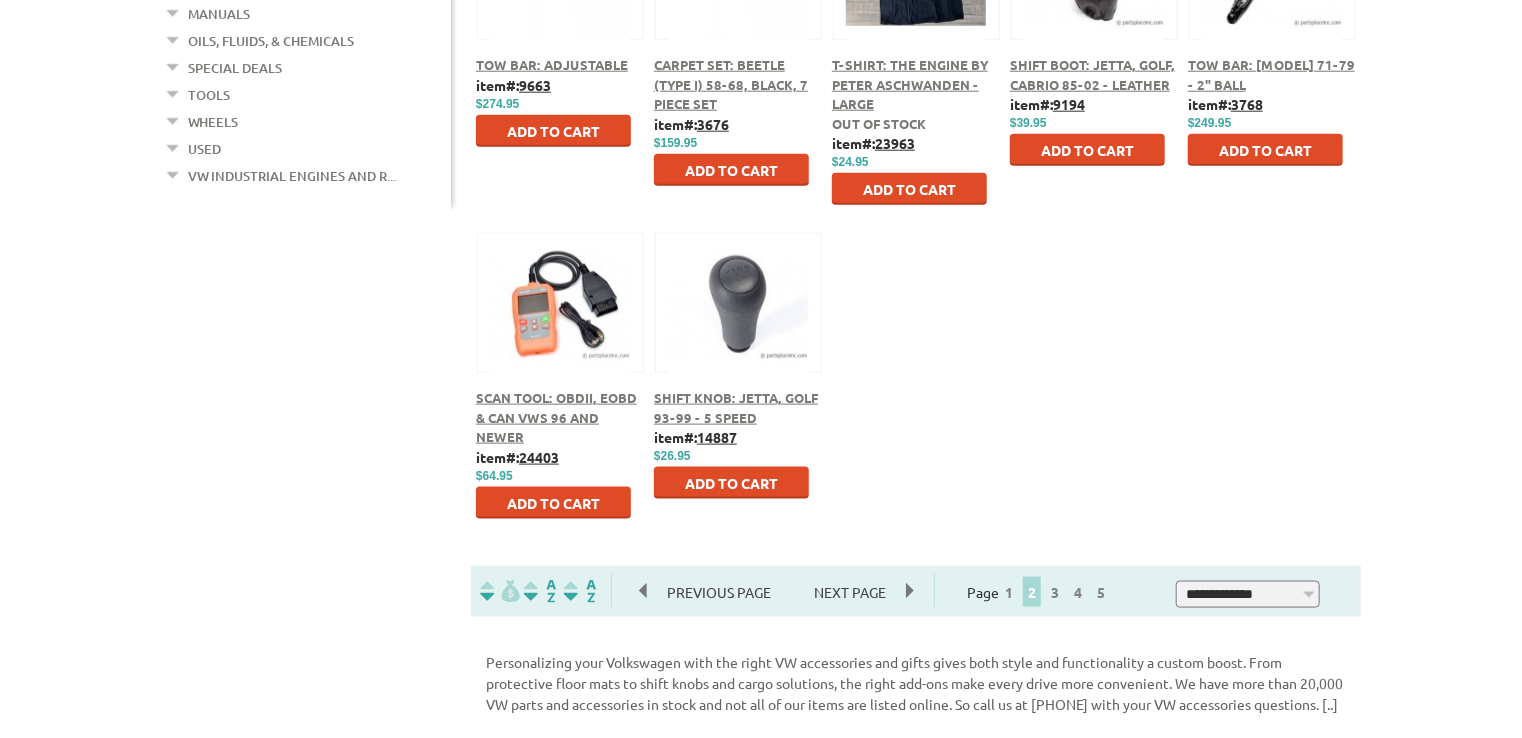 scroll, scrollTop: 1200, scrollLeft: 0, axis: vertical 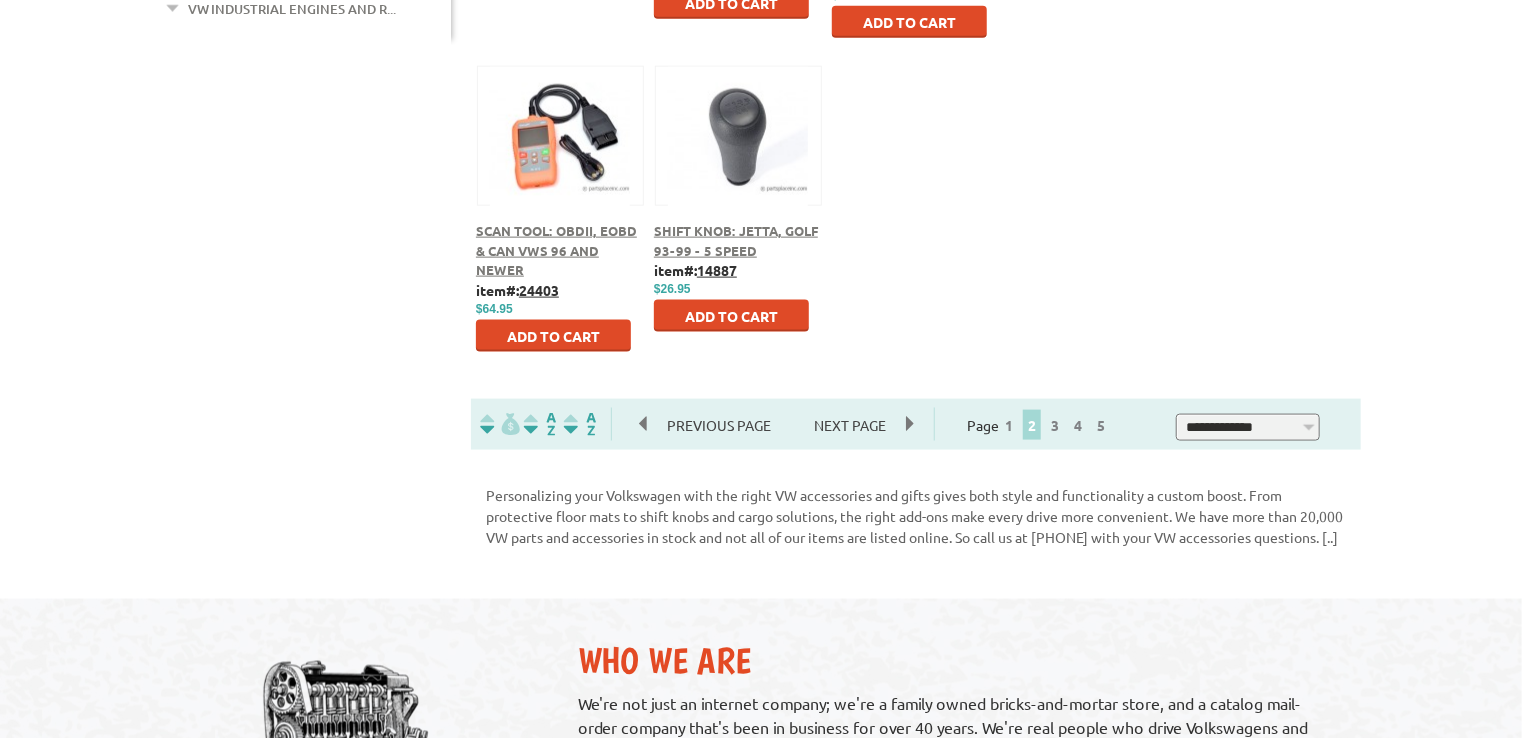 click on "Next Page" at bounding box center (850, 425) 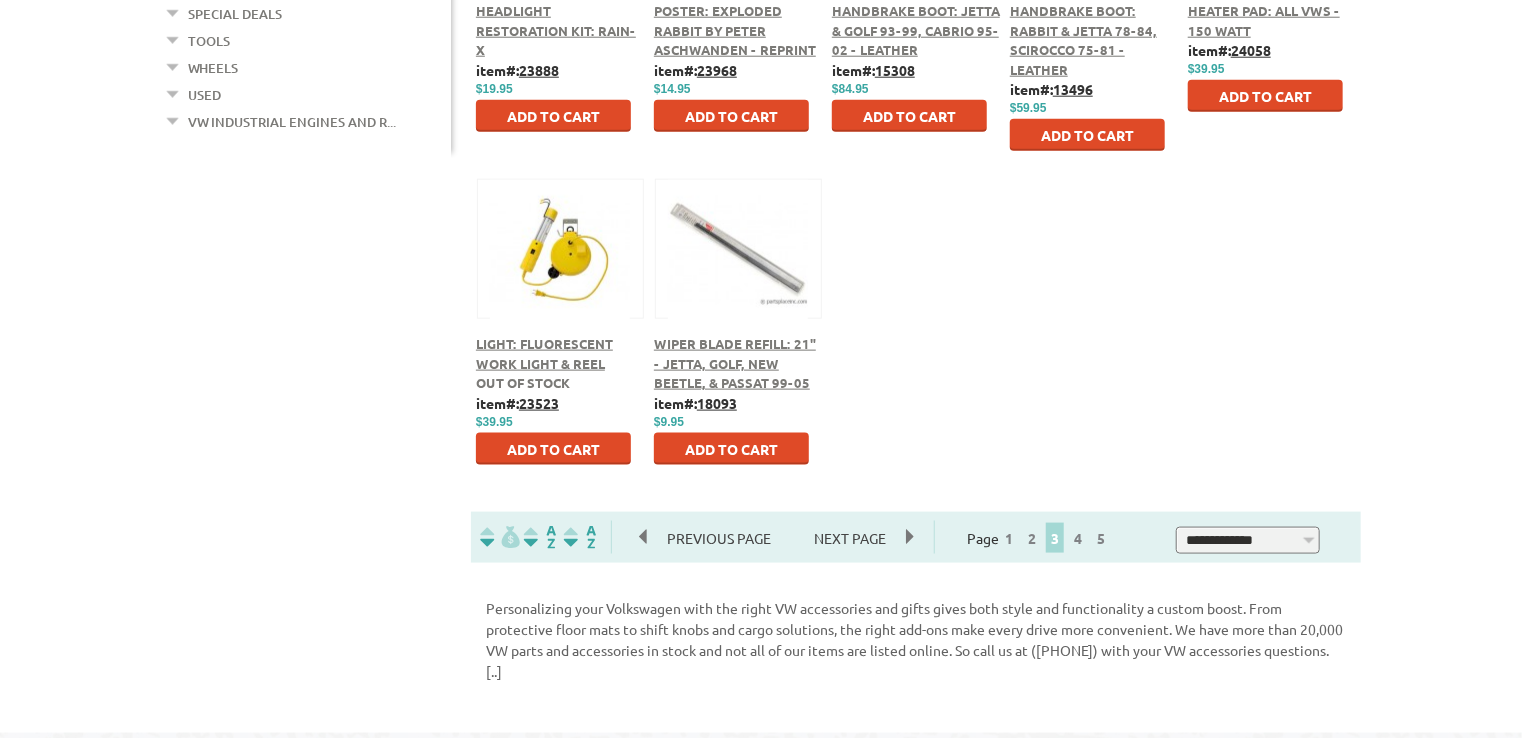 scroll, scrollTop: 1100, scrollLeft: 0, axis: vertical 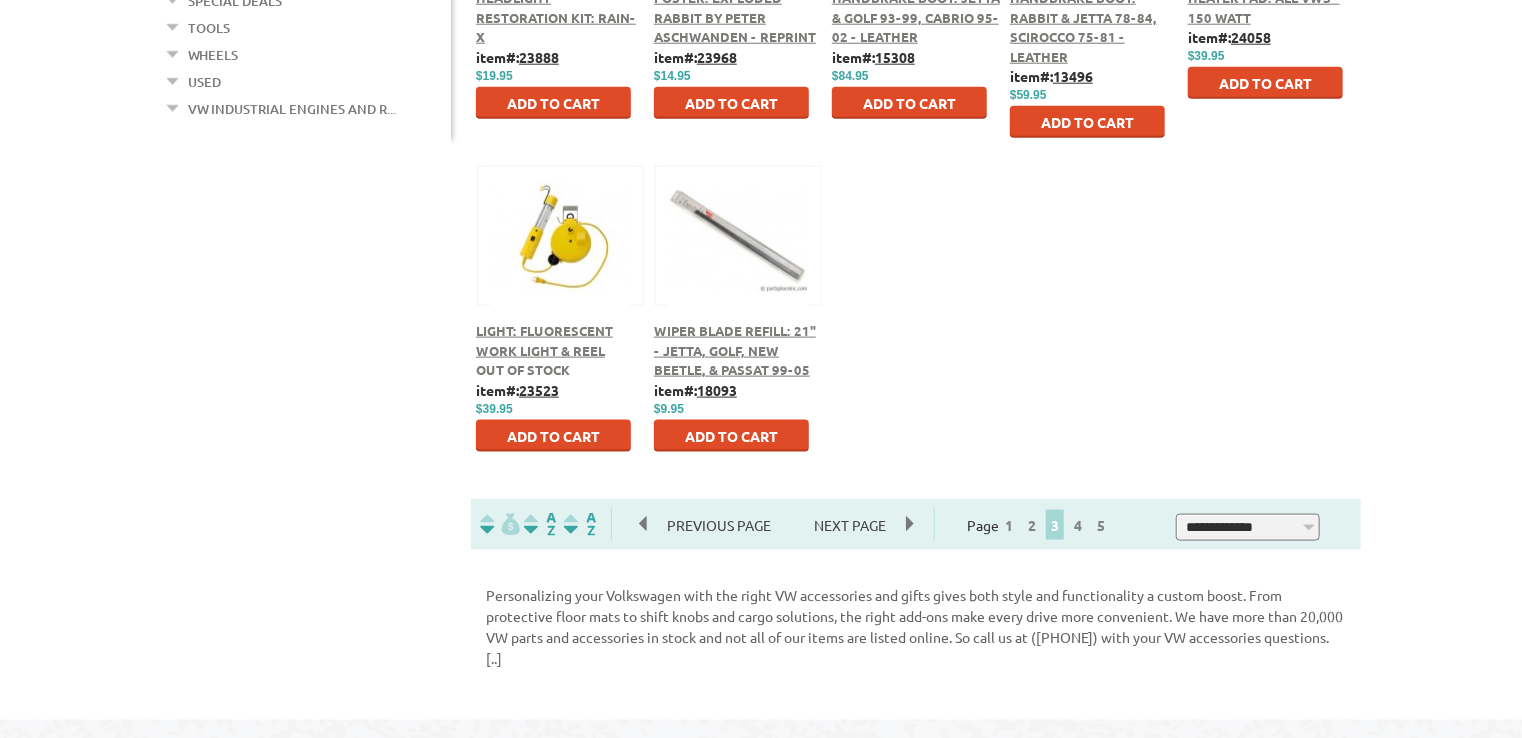 click on "Next Page" at bounding box center (850, 525) 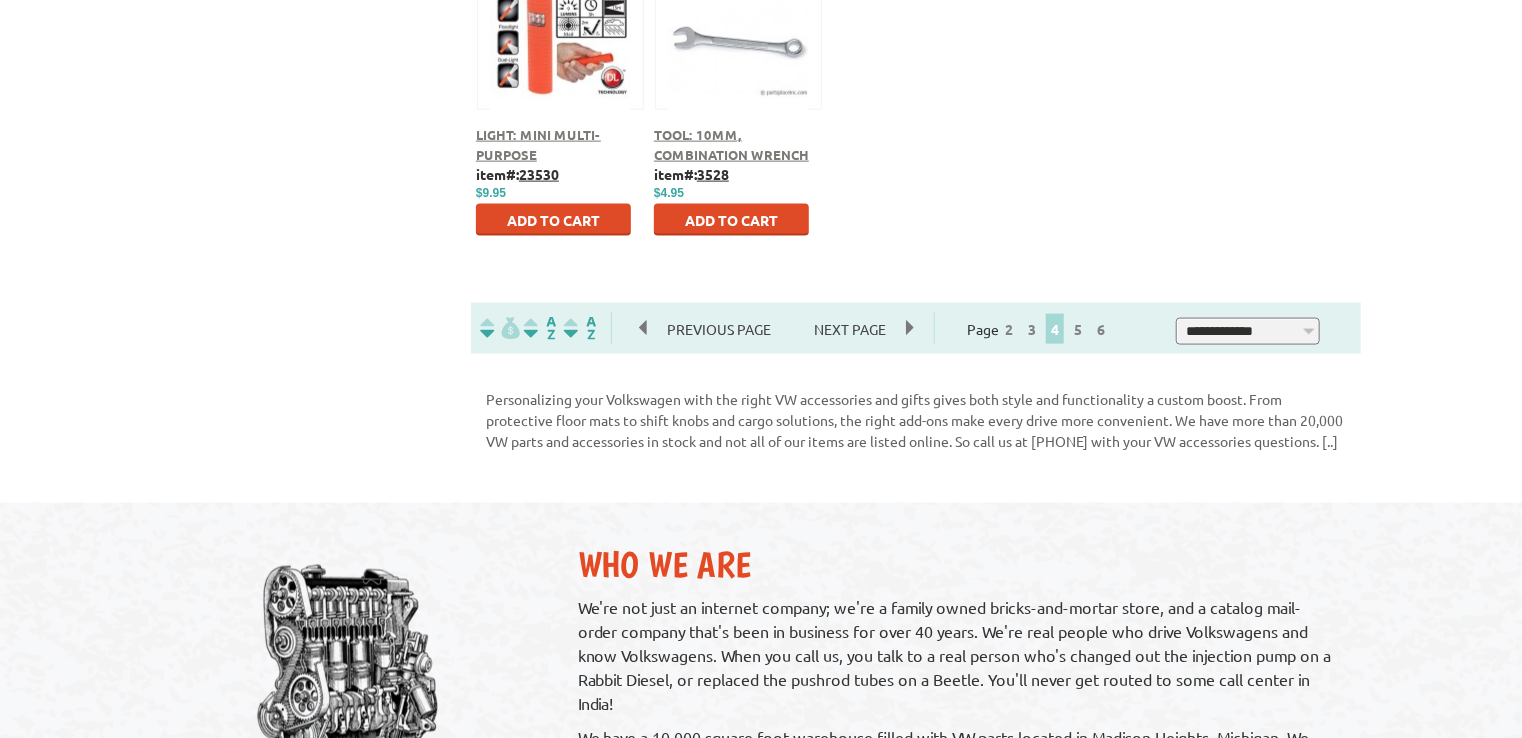 scroll, scrollTop: 1300, scrollLeft: 0, axis: vertical 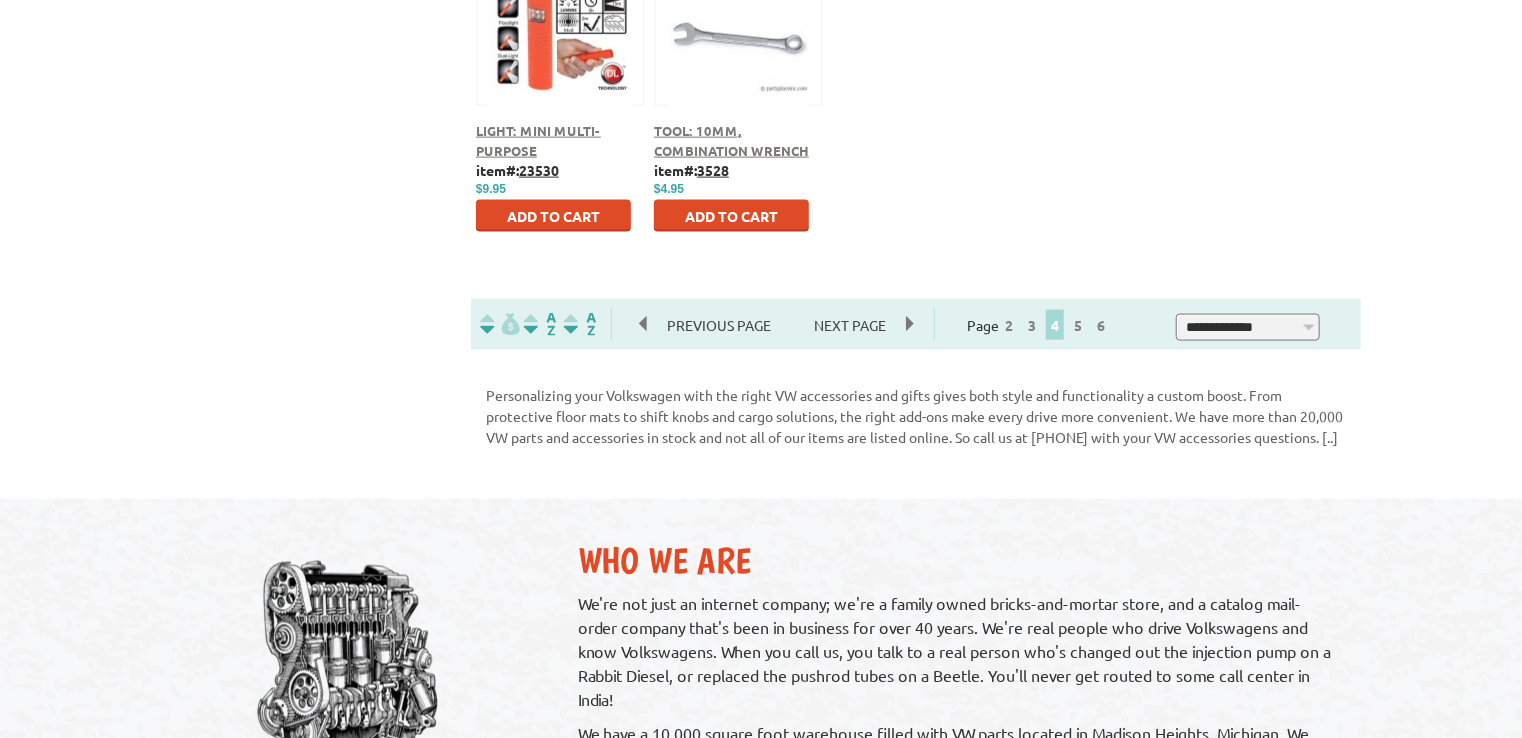 click on "Next Page" at bounding box center [850, 325] 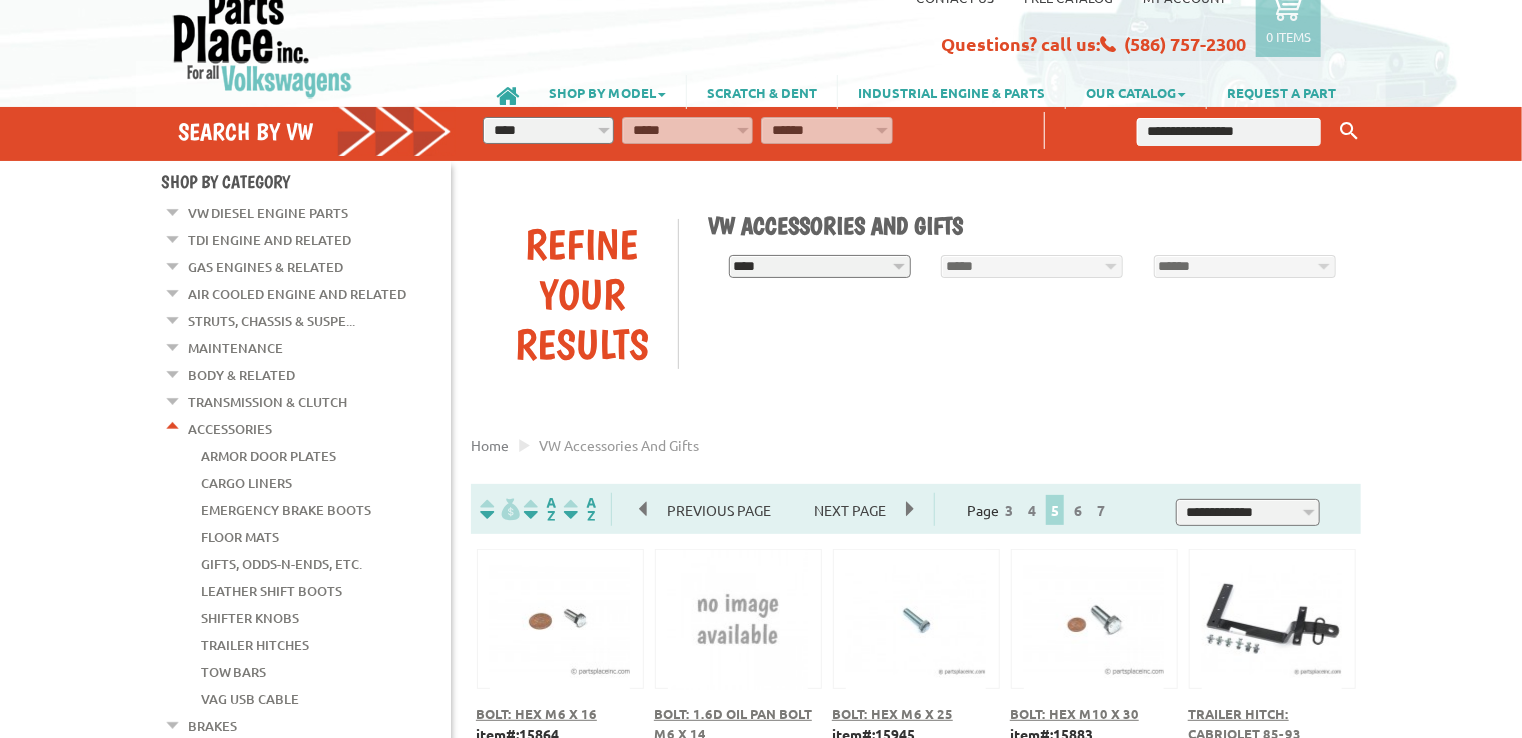 scroll, scrollTop: 200, scrollLeft: 0, axis: vertical 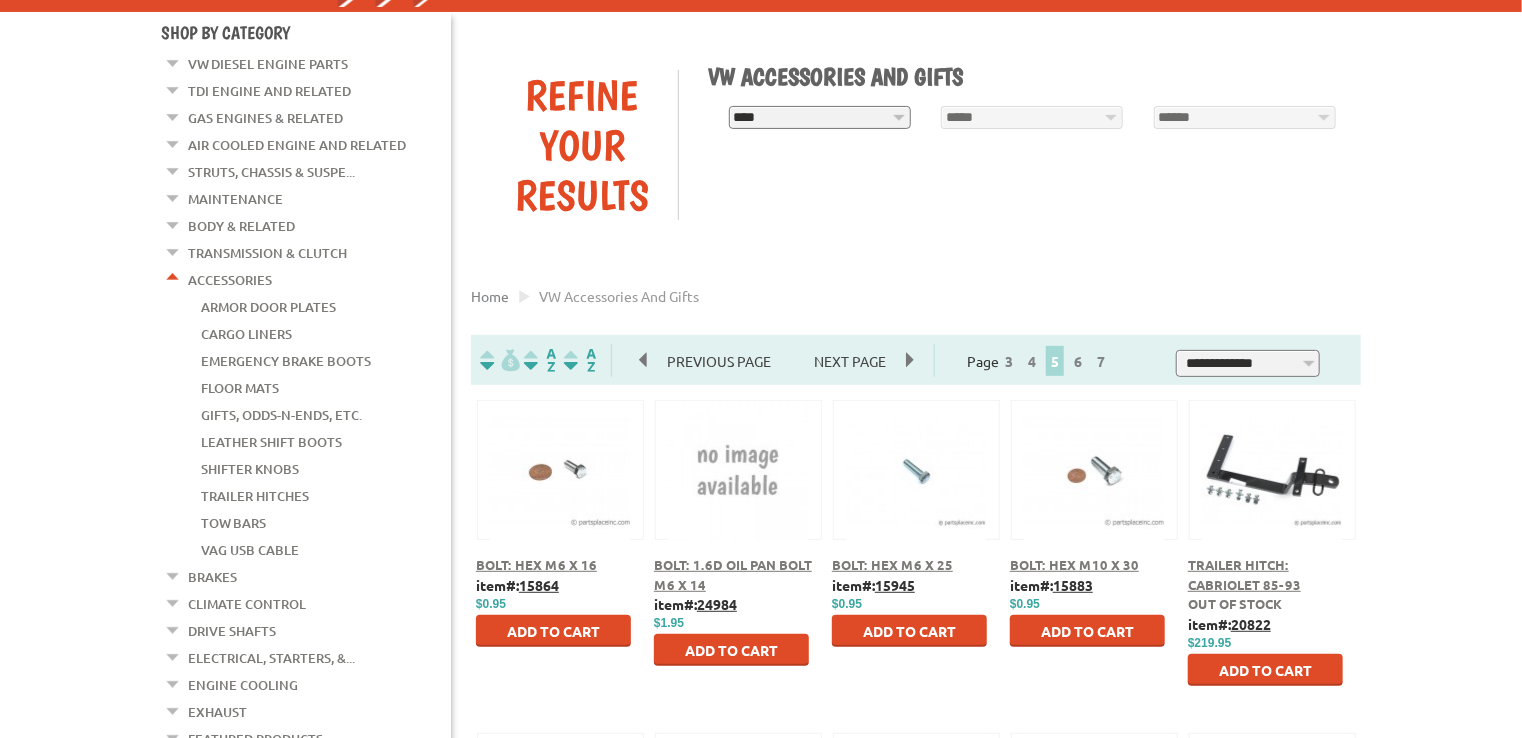 click on "Accessories" at bounding box center [230, 280] 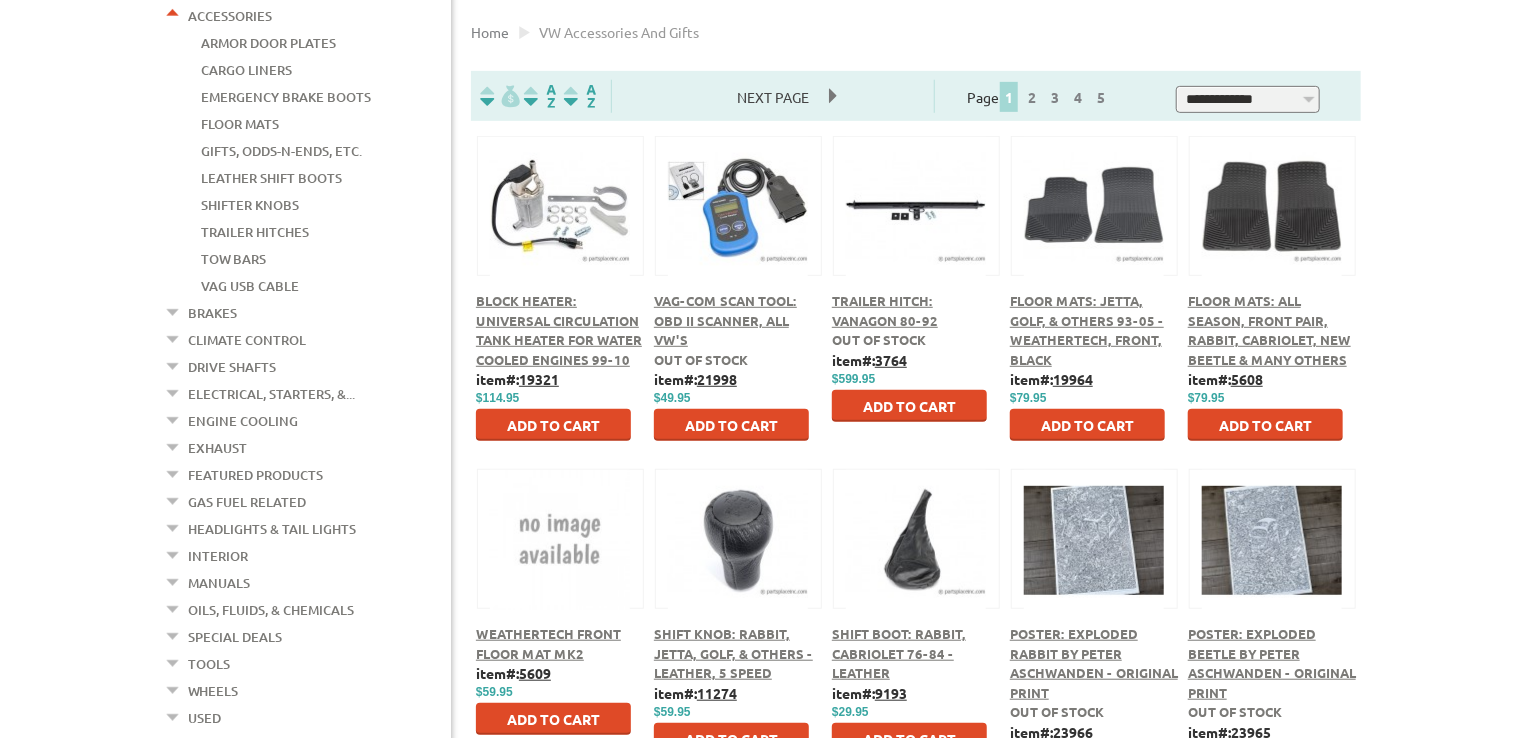 scroll, scrollTop: 500, scrollLeft: 0, axis: vertical 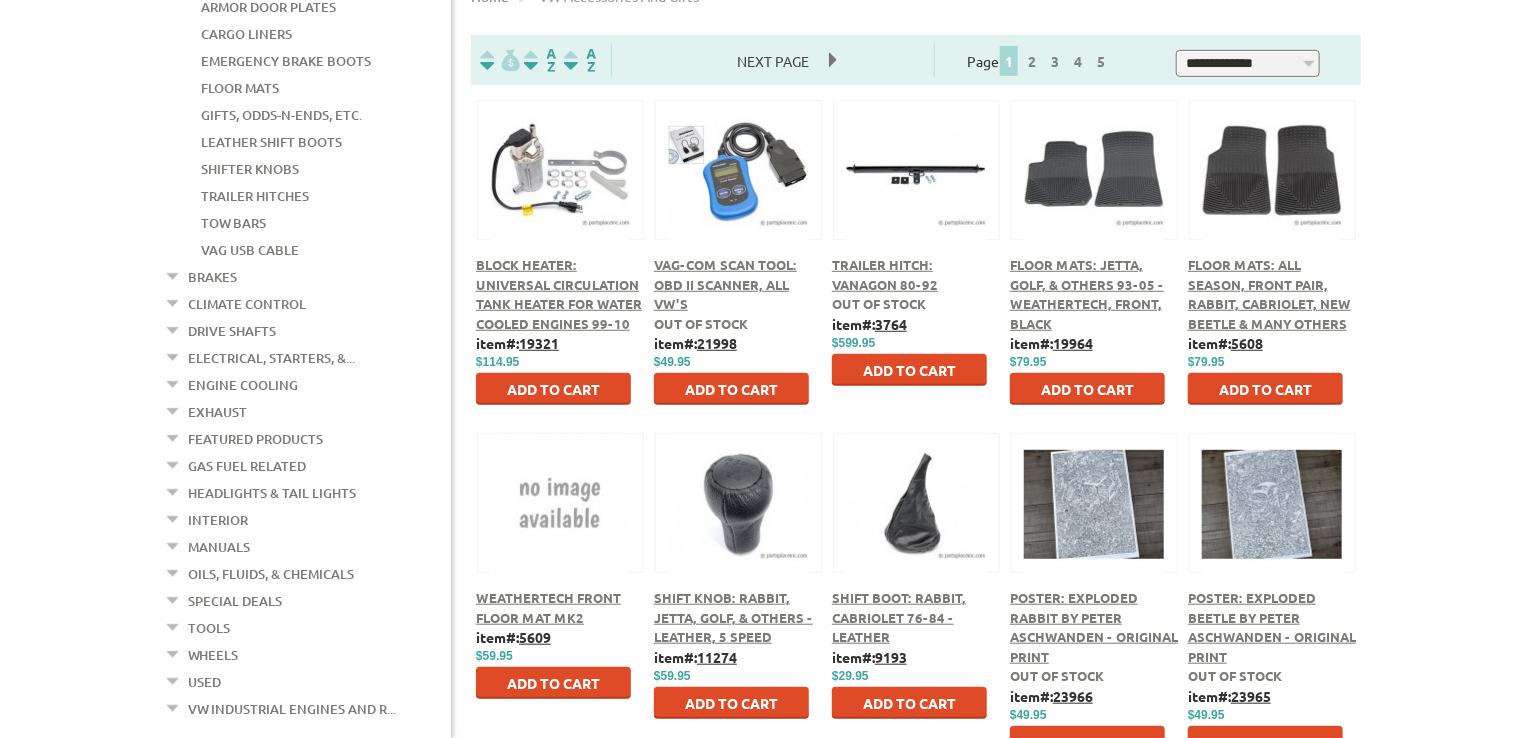 click on "Interior" at bounding box center (218, 520) 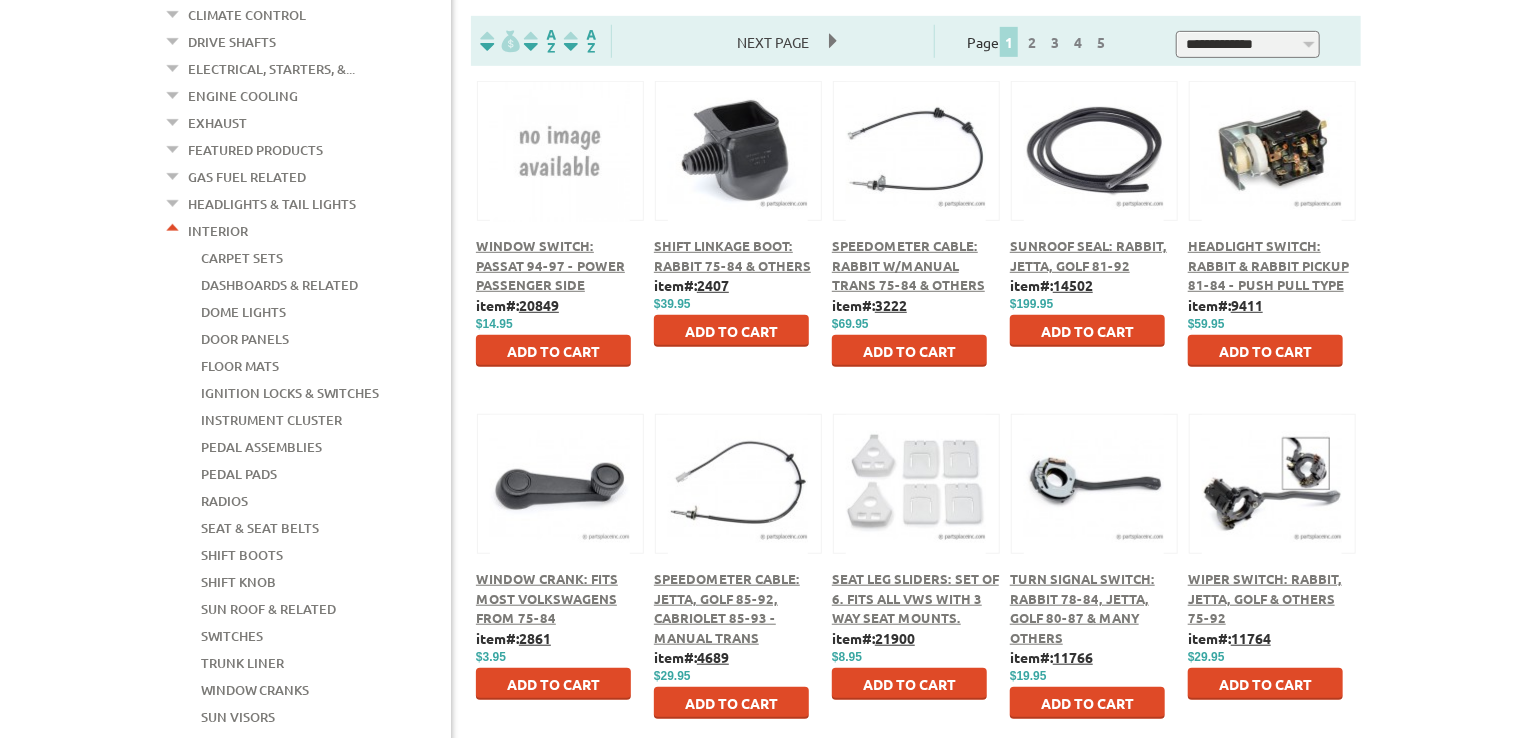 scroll, scrollTop: 500, scrollLeft: 0, axis: vertical 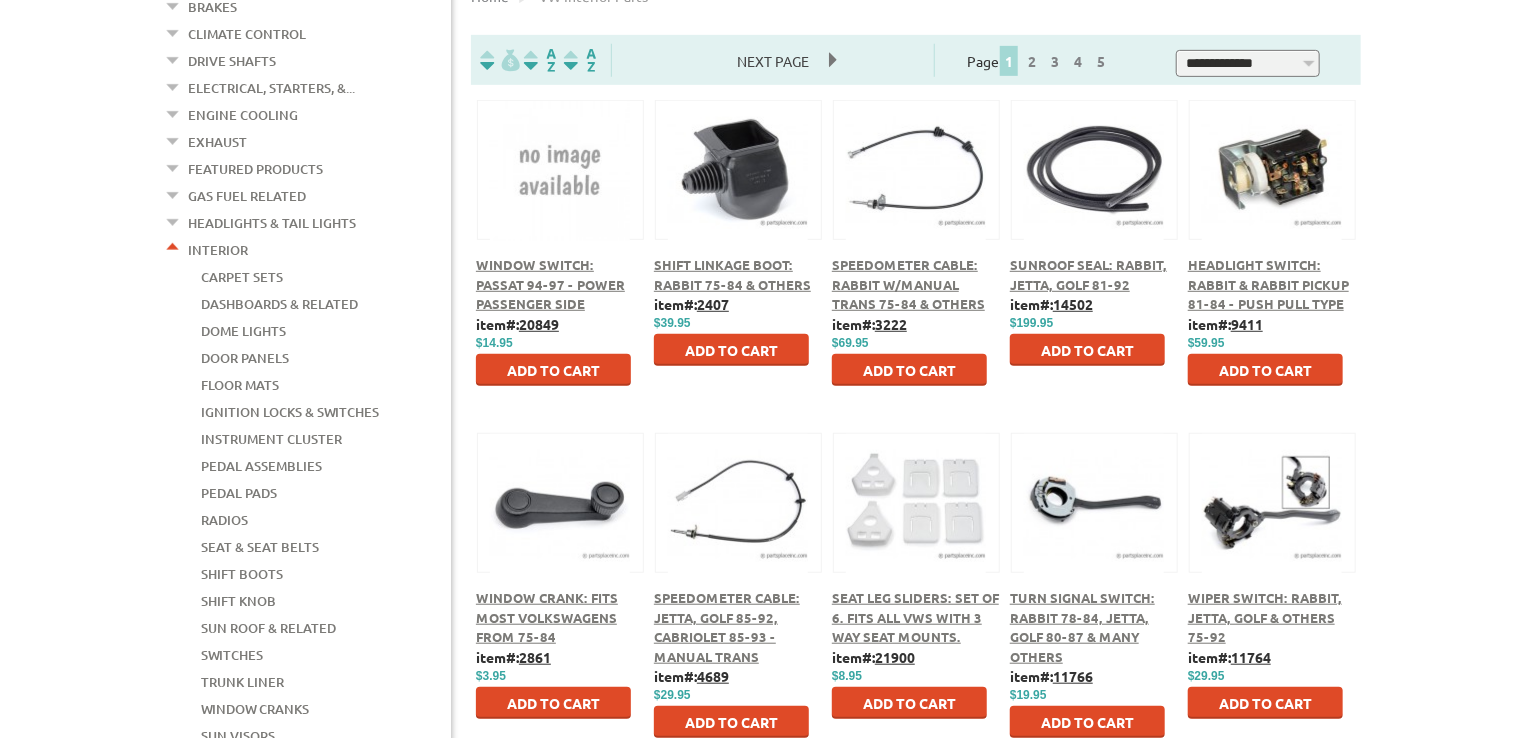 click on "Door Panels" at bounding box center (245, 358) 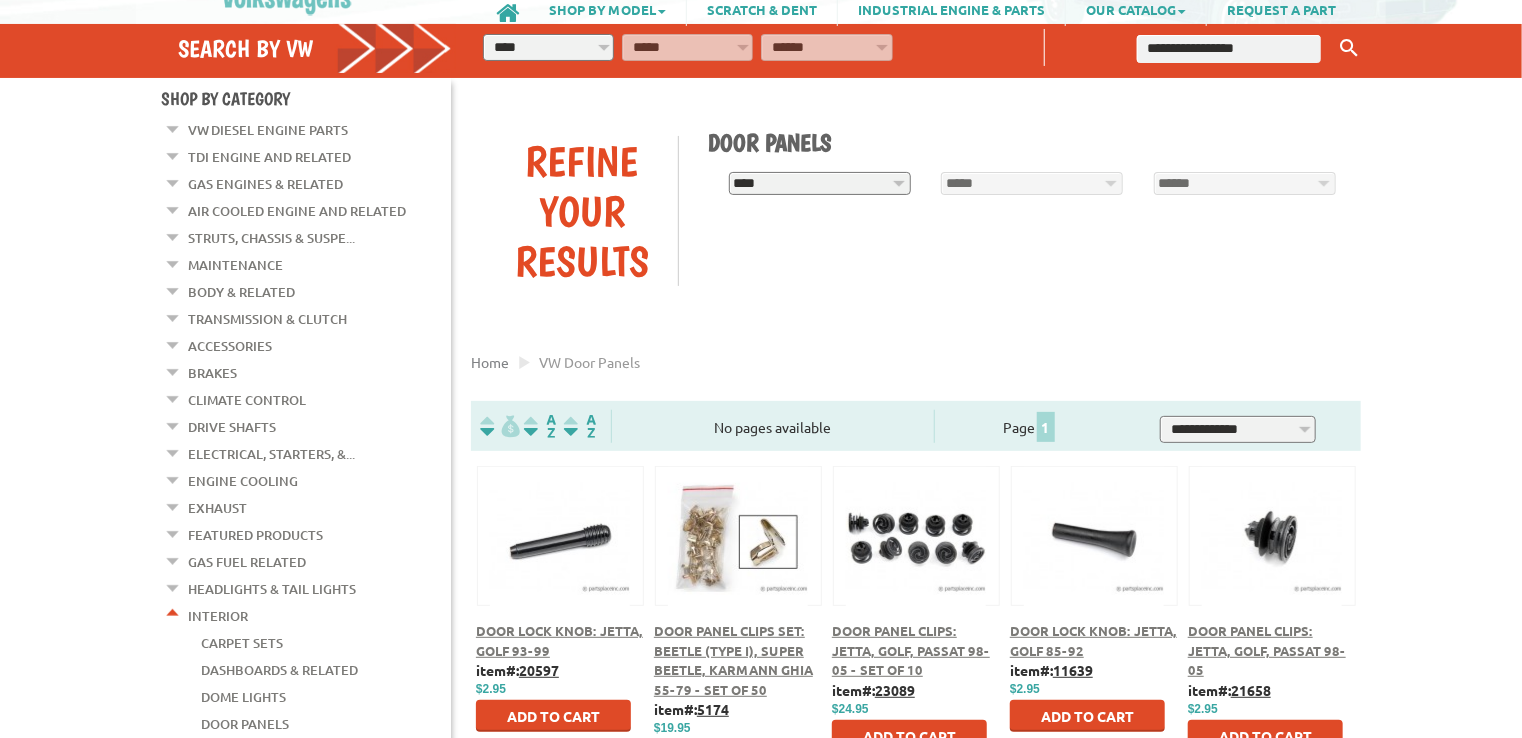 scroll, scrollTop: 100, scrollLeft: 0, axis: vertical 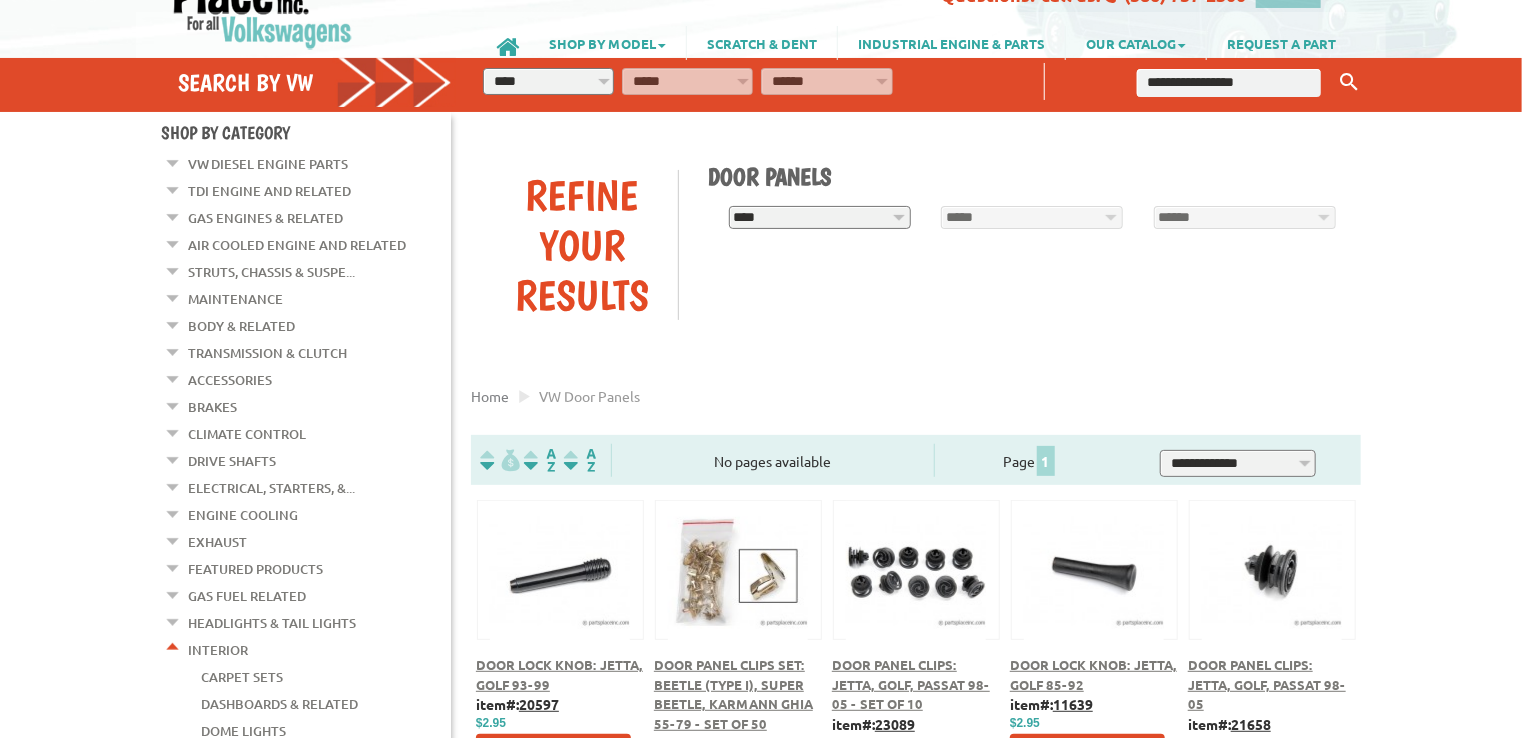click on "**********" at bounding box center [820, 217] 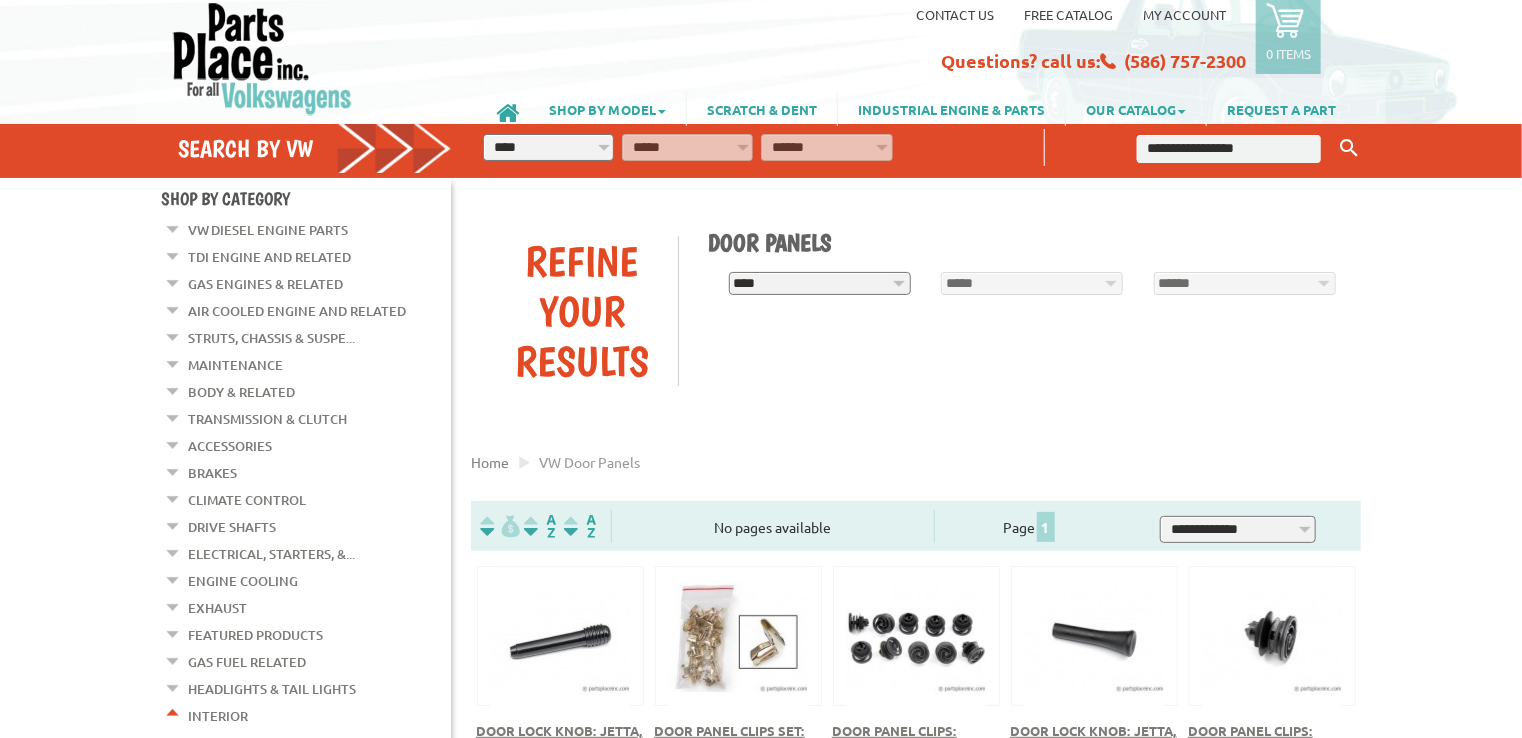 scroll, scrollTop: 0, scrollLeft: 0, axis: both 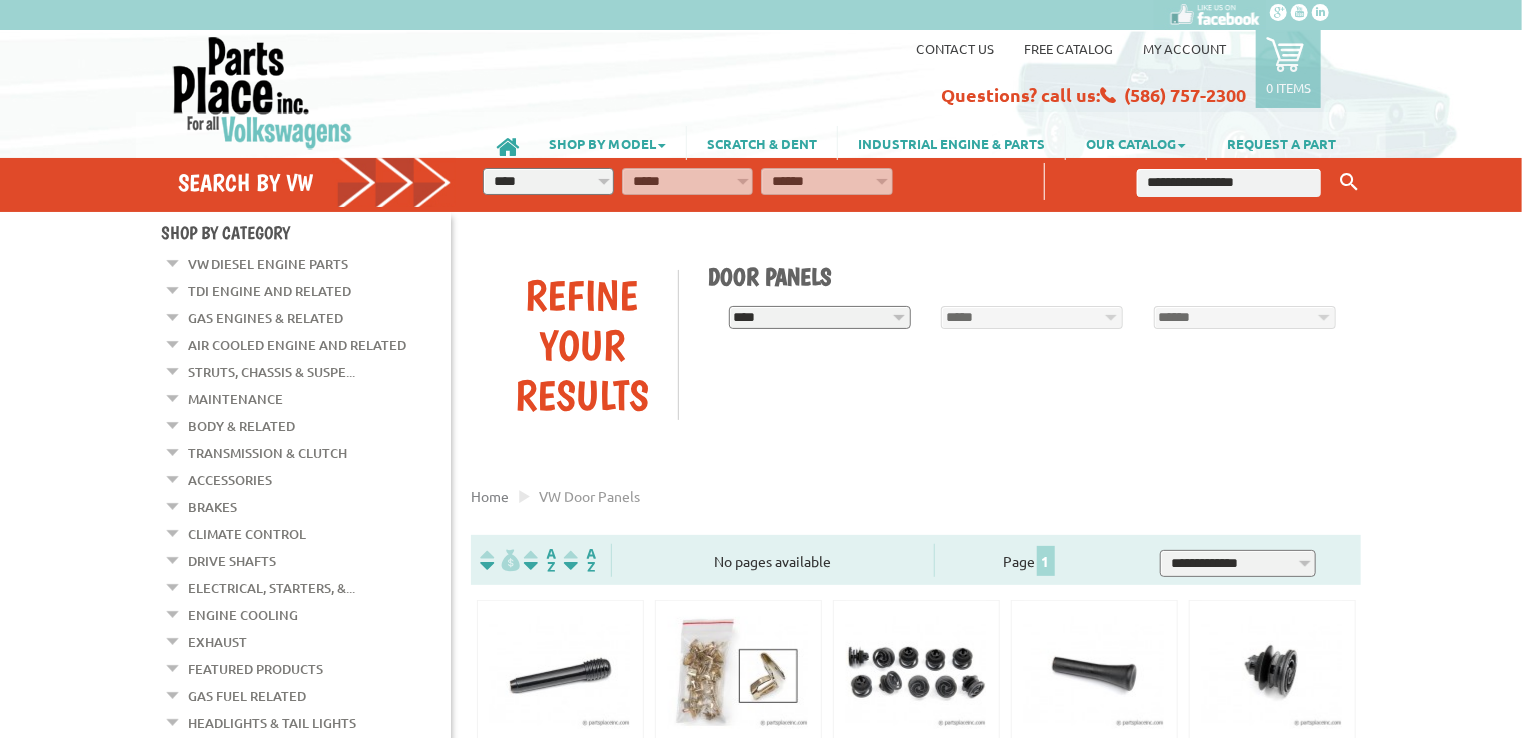 click at bounding box center [1229, 183] 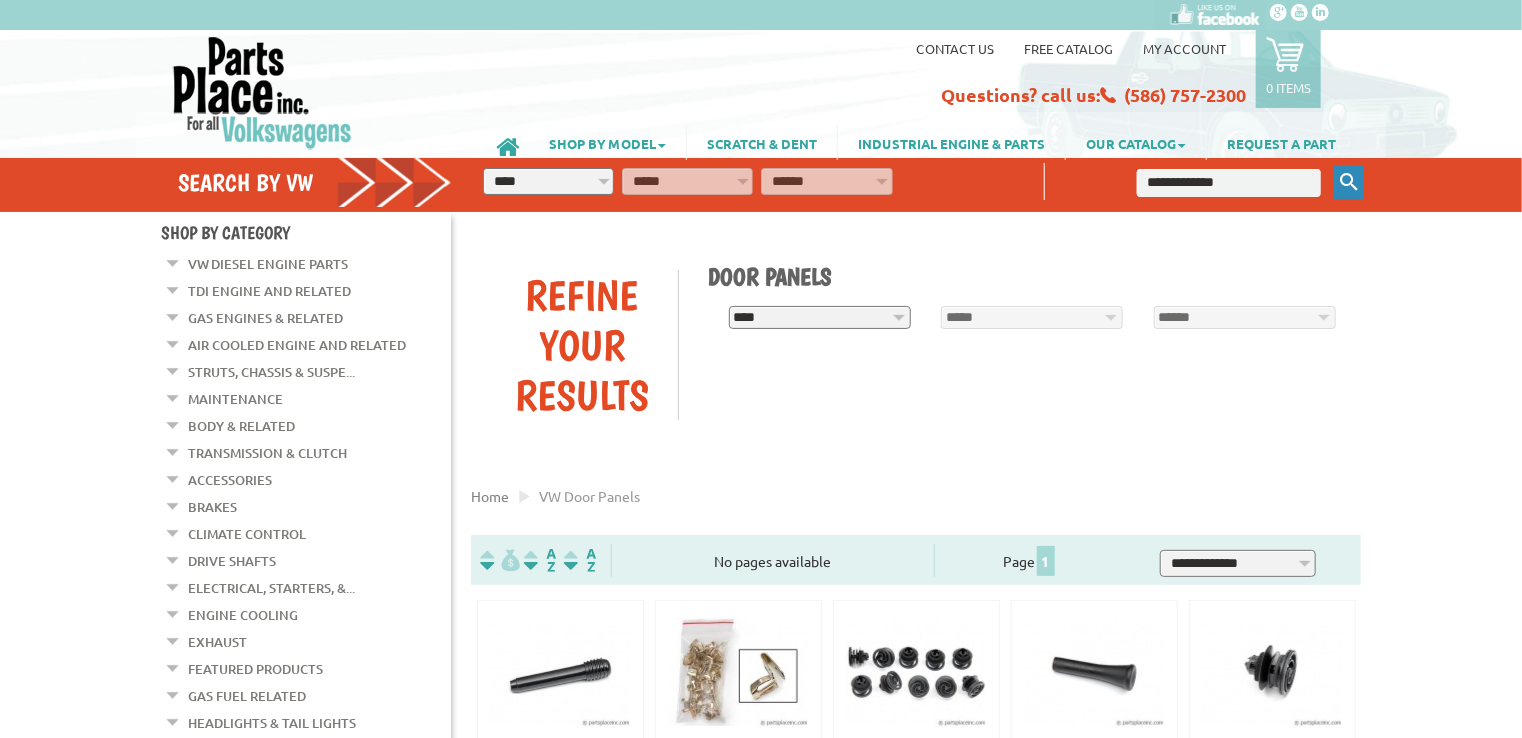 click on "Keyword Search" at bounding box center (1349, 182) 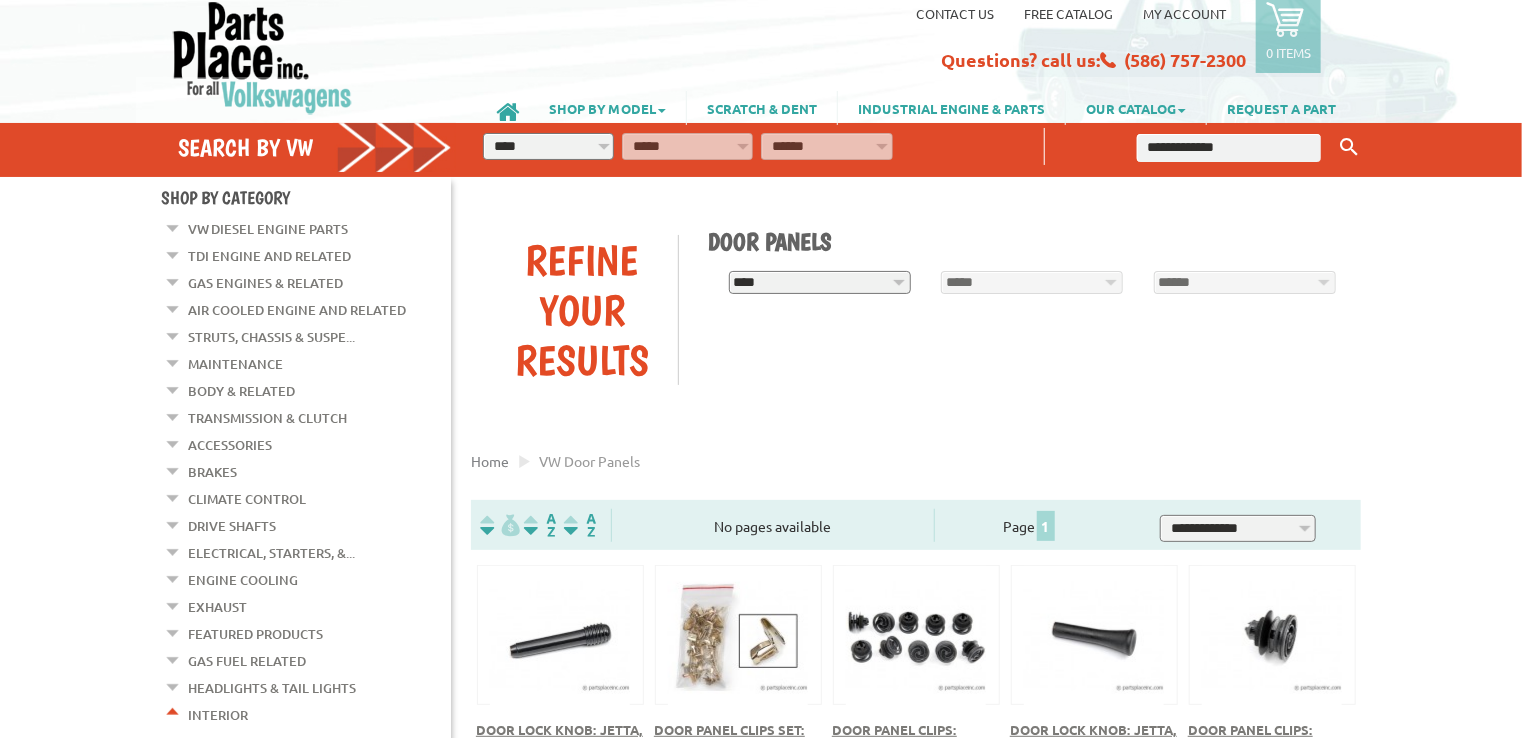 scroll, scrollTop: 0, scrollLeft: 0, axis: both 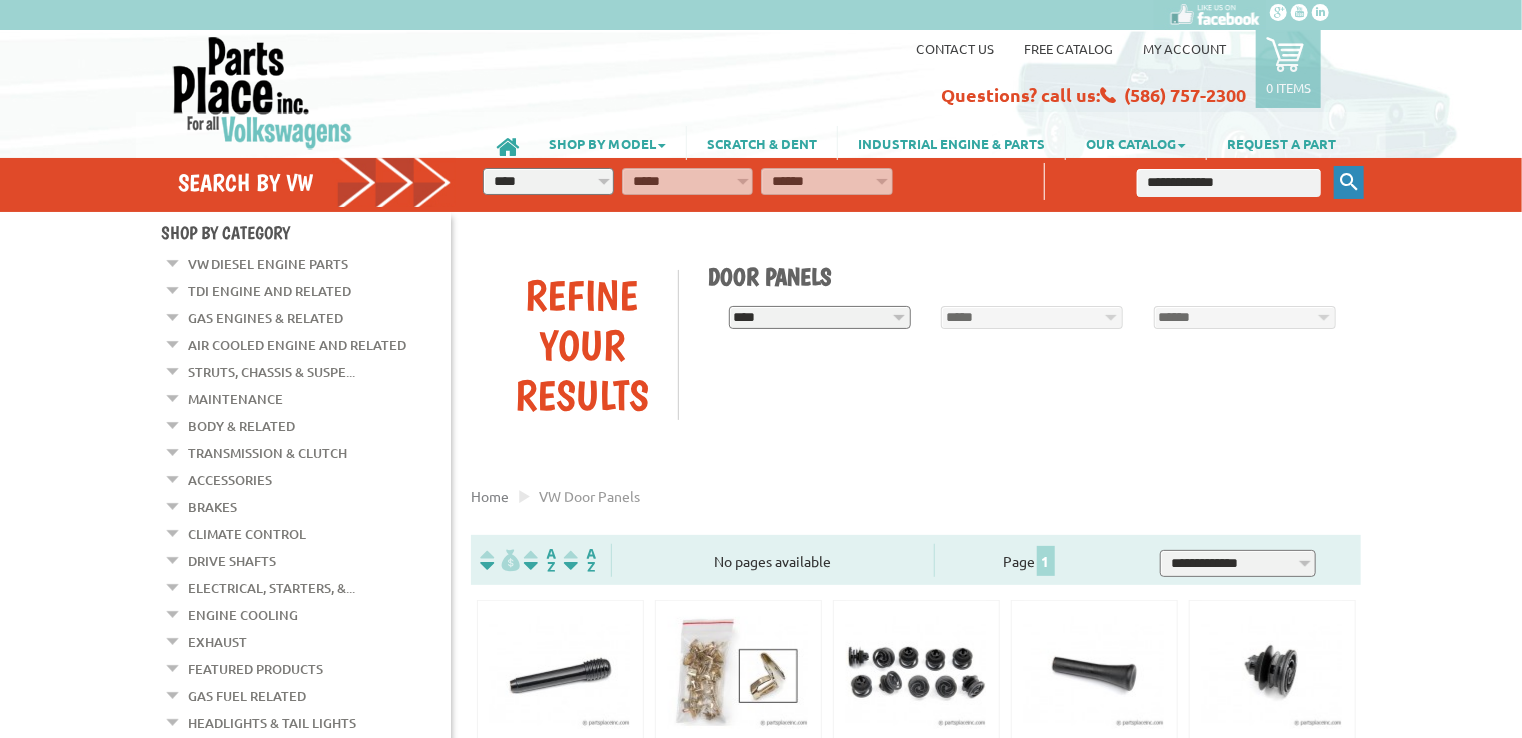 click on "Keyword Search" at bounding box center [1349, 182] 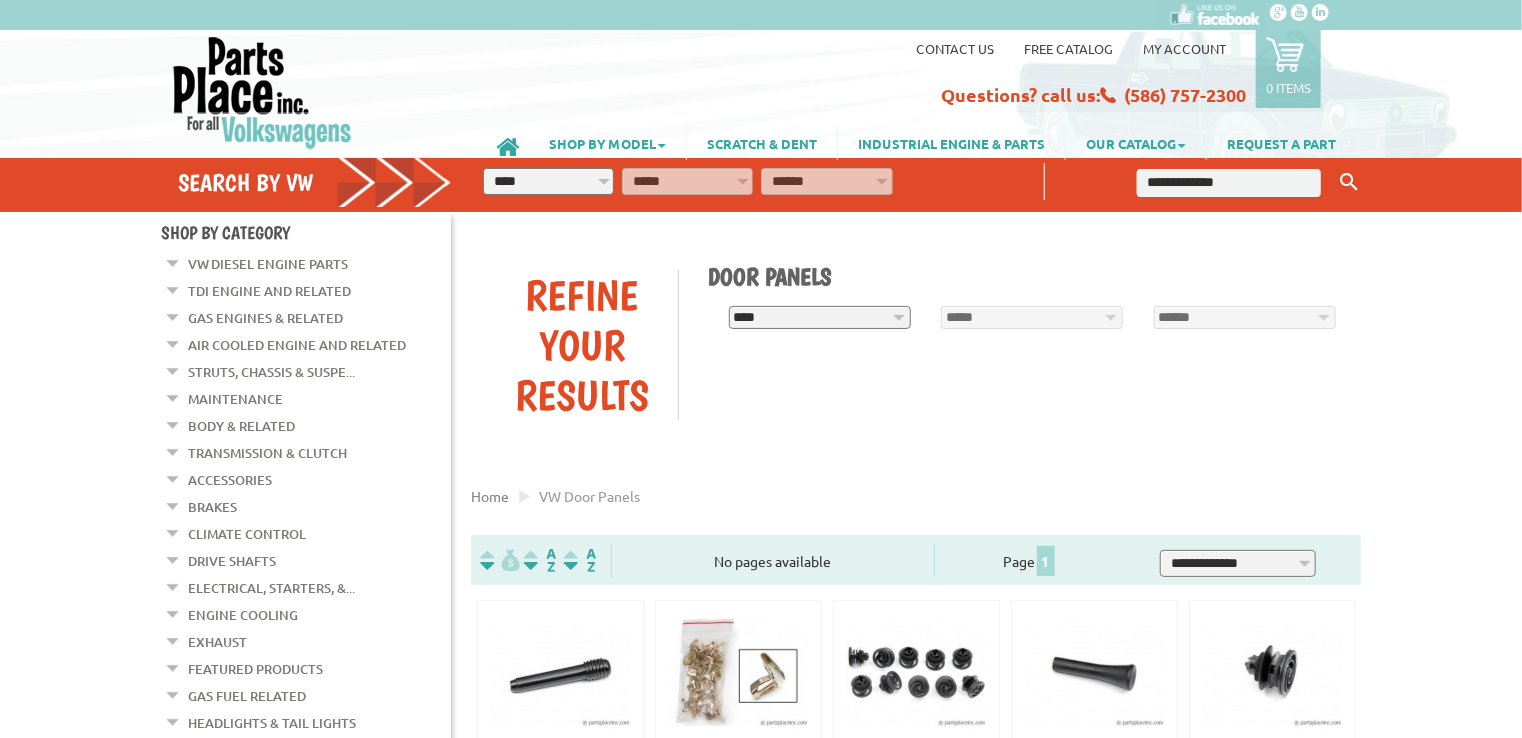 click on "**********" at bounding box center (1229, 183) 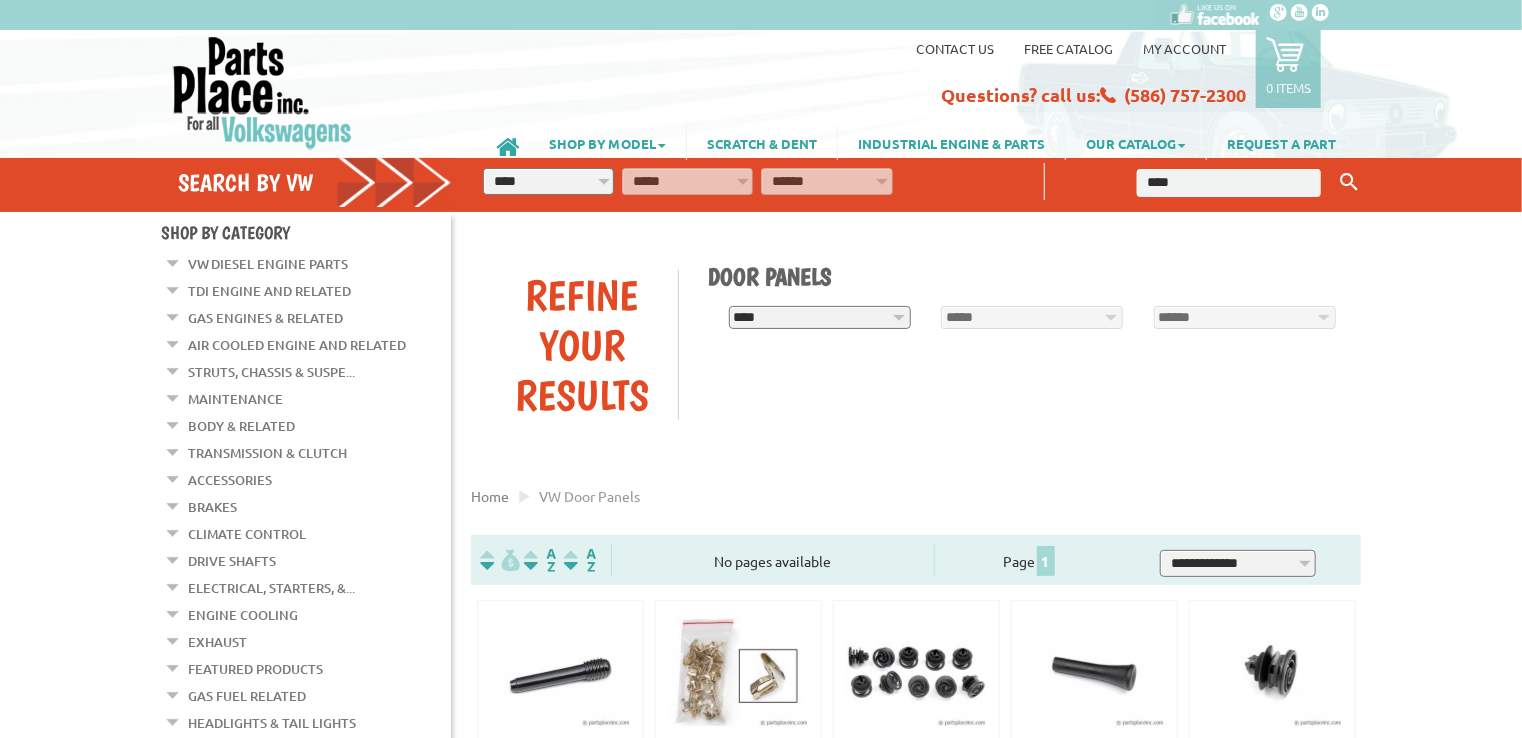 type on "***" 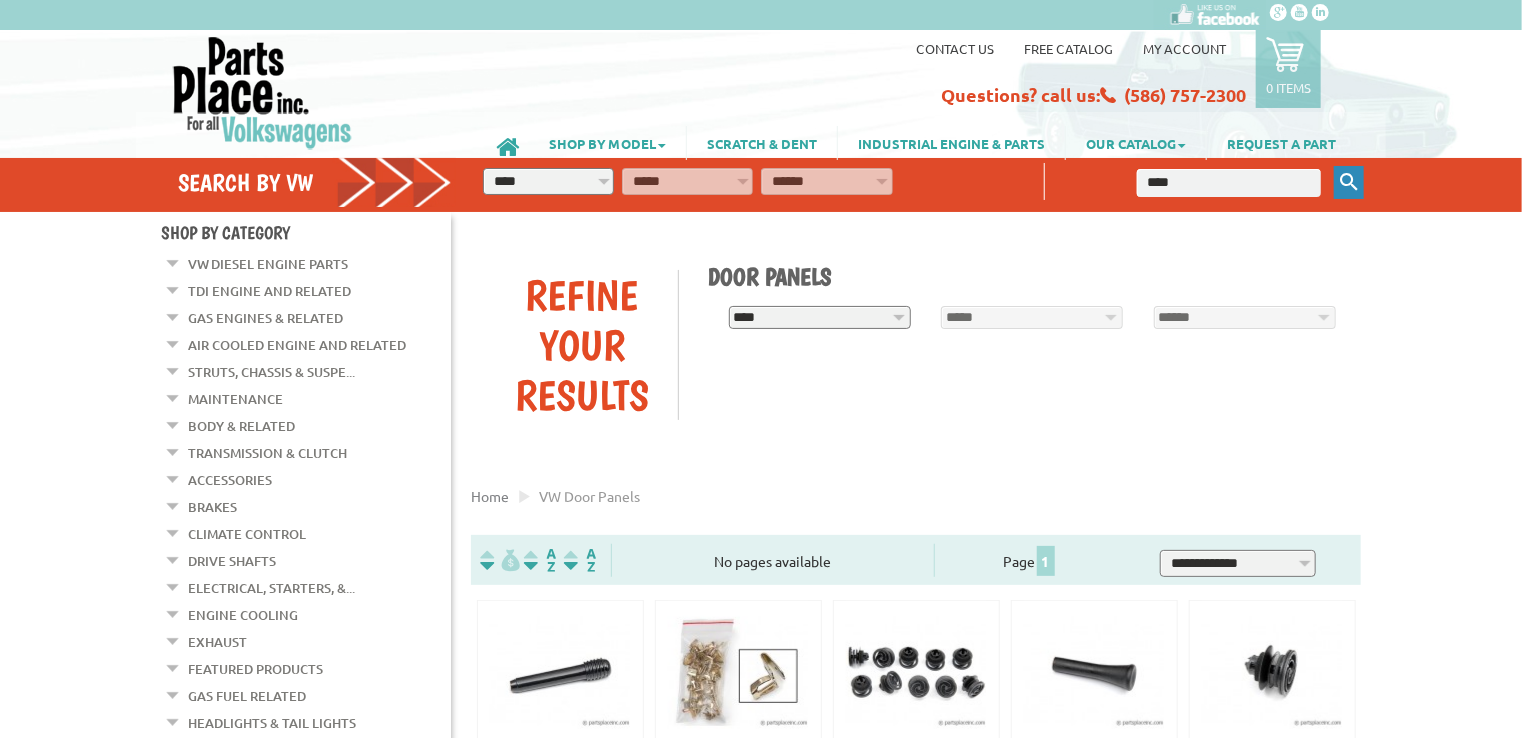 click on "Keyword Search" at bounding box center [1349, 182] 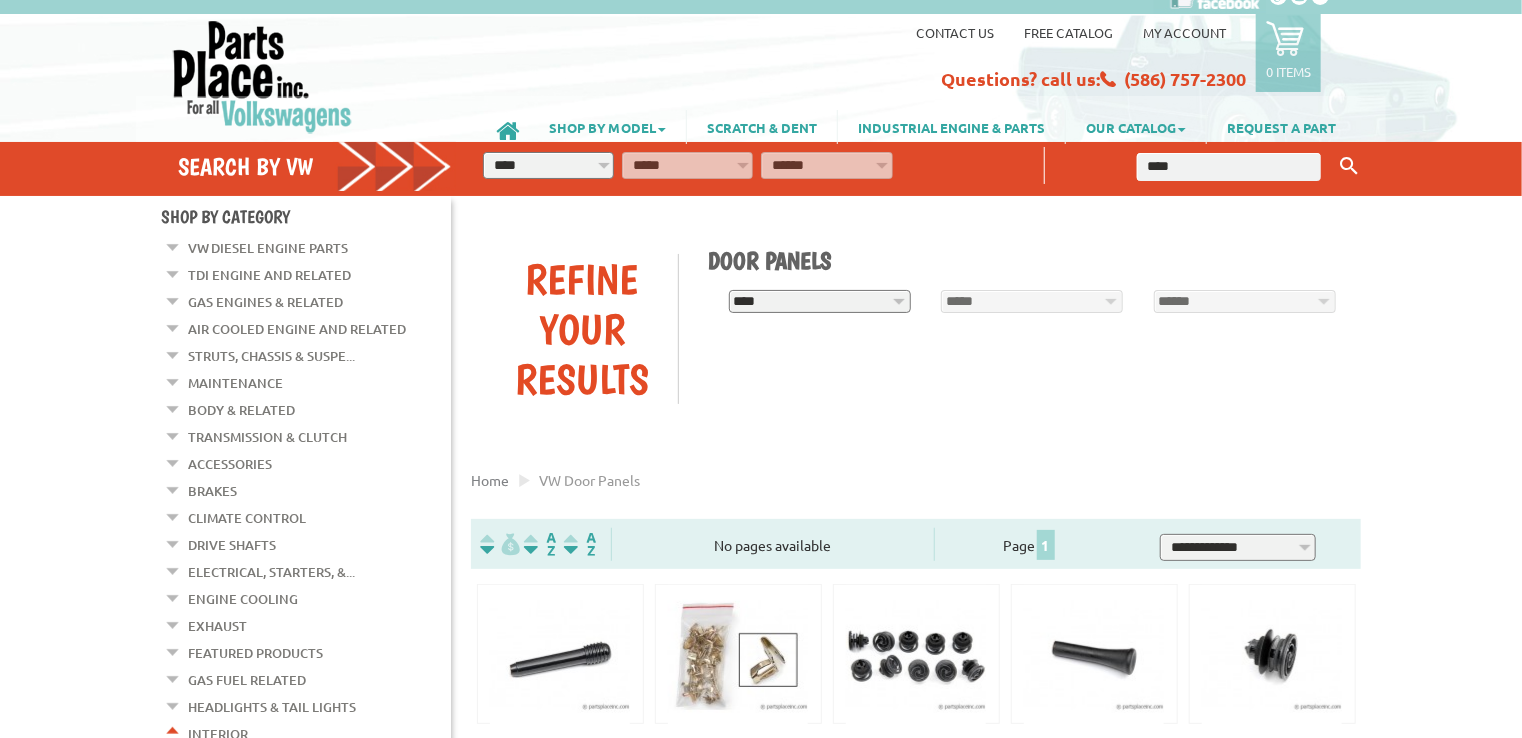 scroll, scrollTop: 0, scrollLeft: 0, axis: both 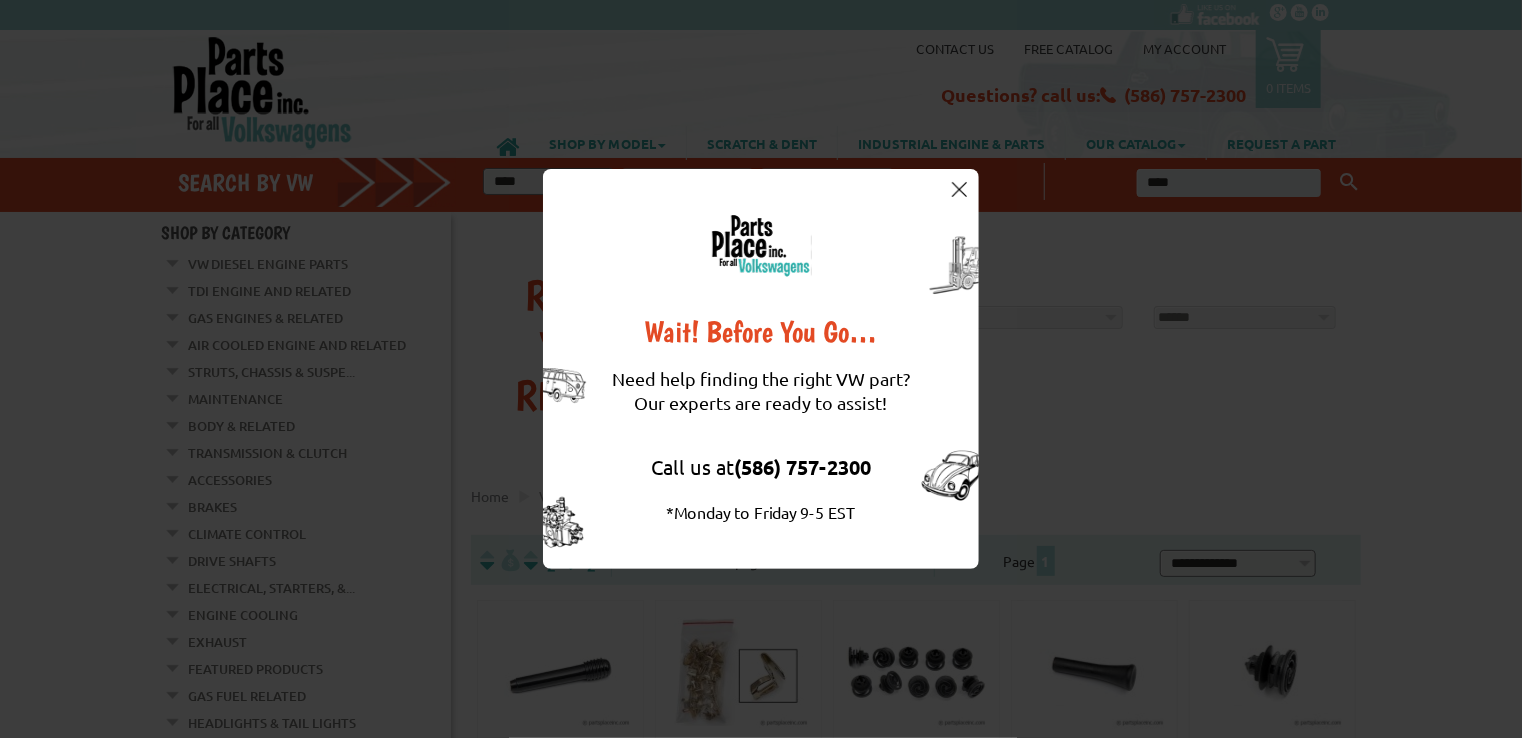 click at bounding box center [959, 189] 